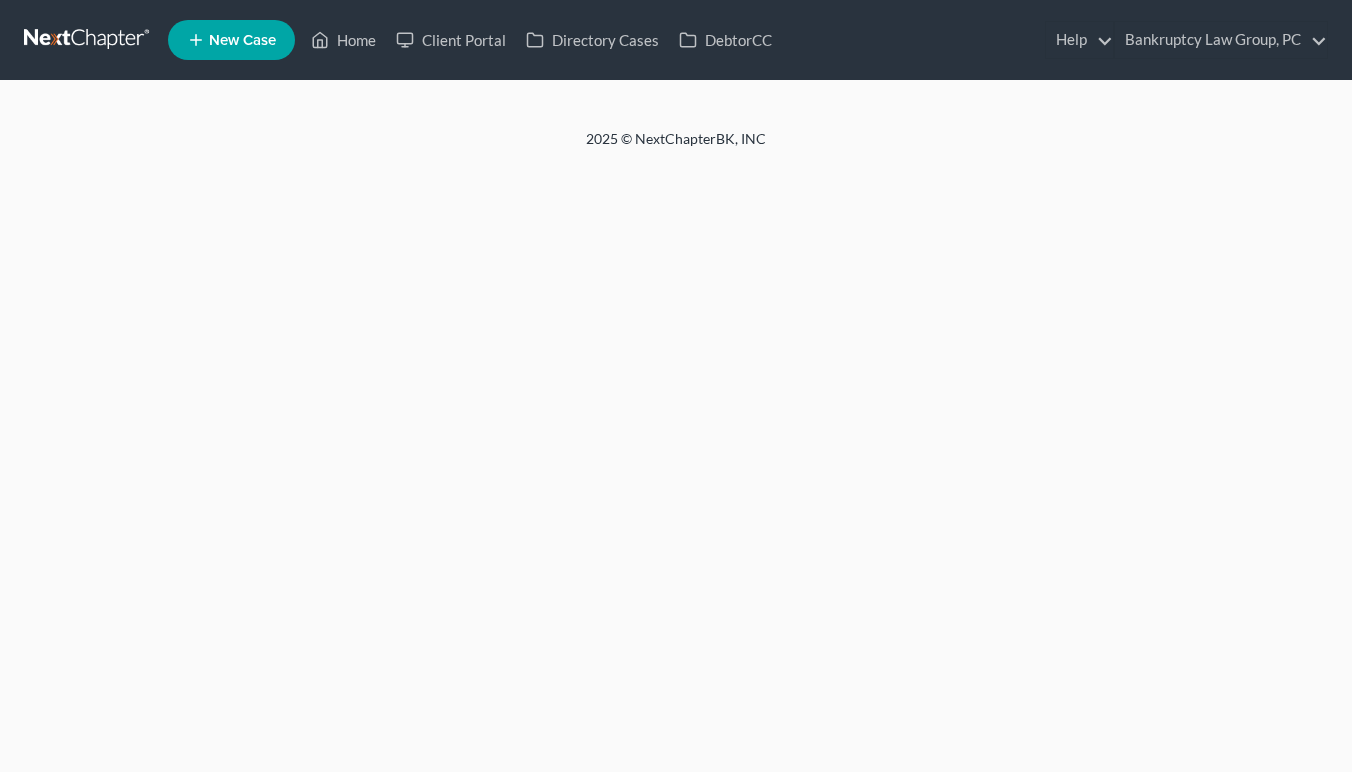 scroll, scrollTop: 0, scrollLeft: 0, axis: both 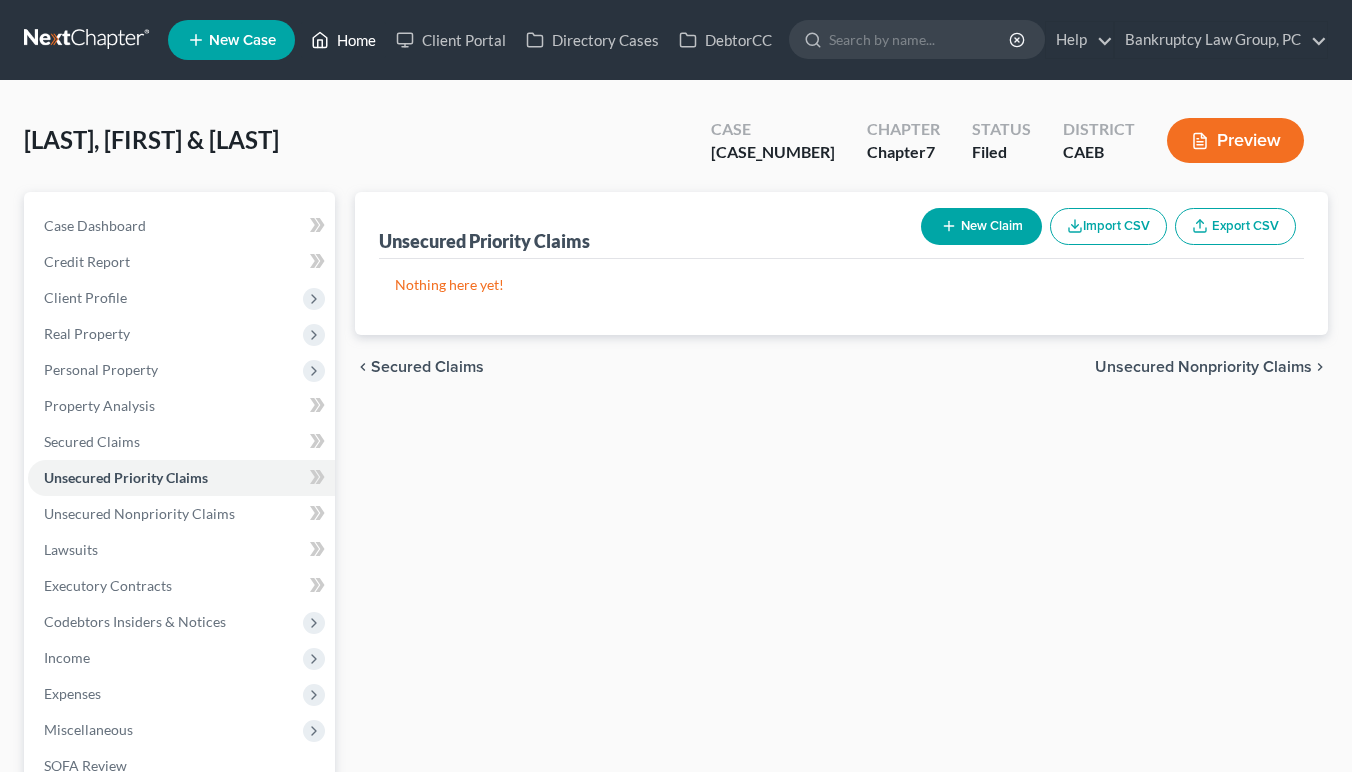 click on "Home" at bounding box center [343, 40] 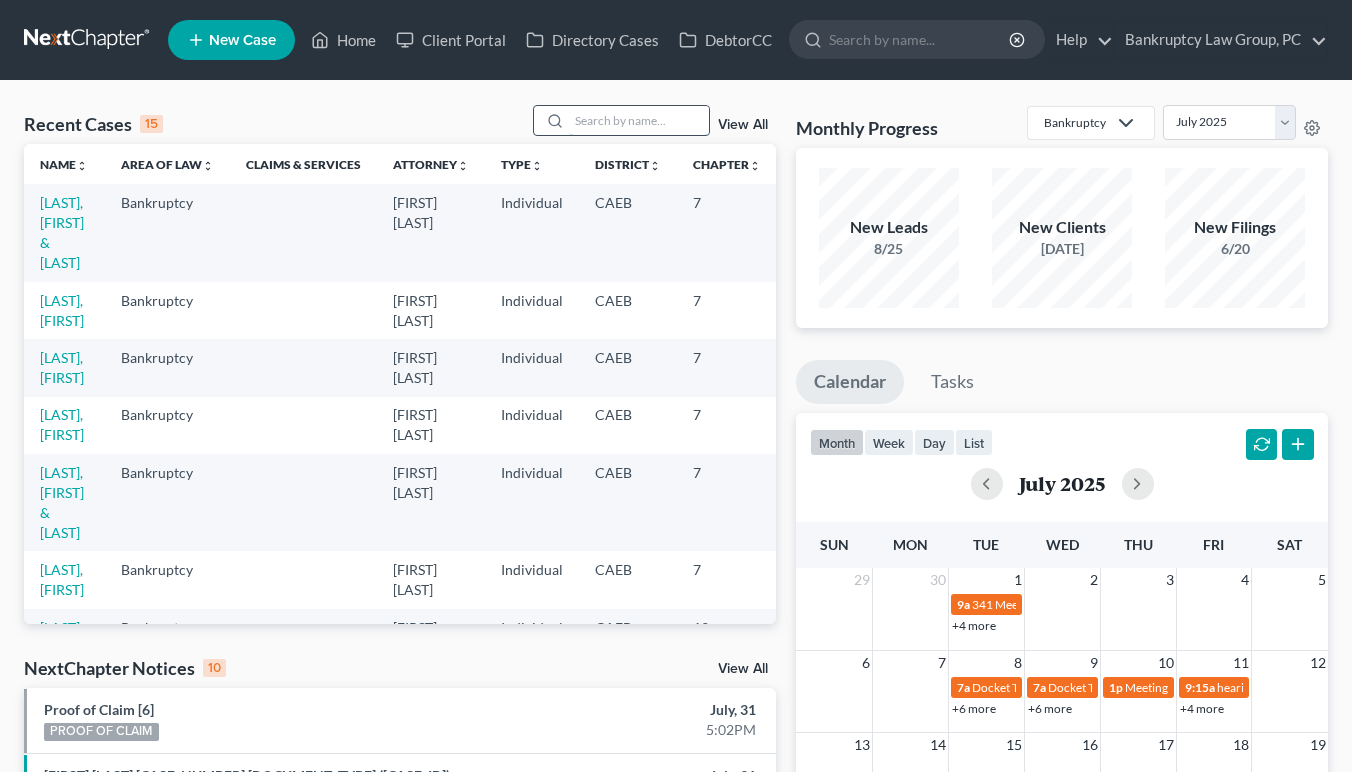 click at bounding box center [639, 120] 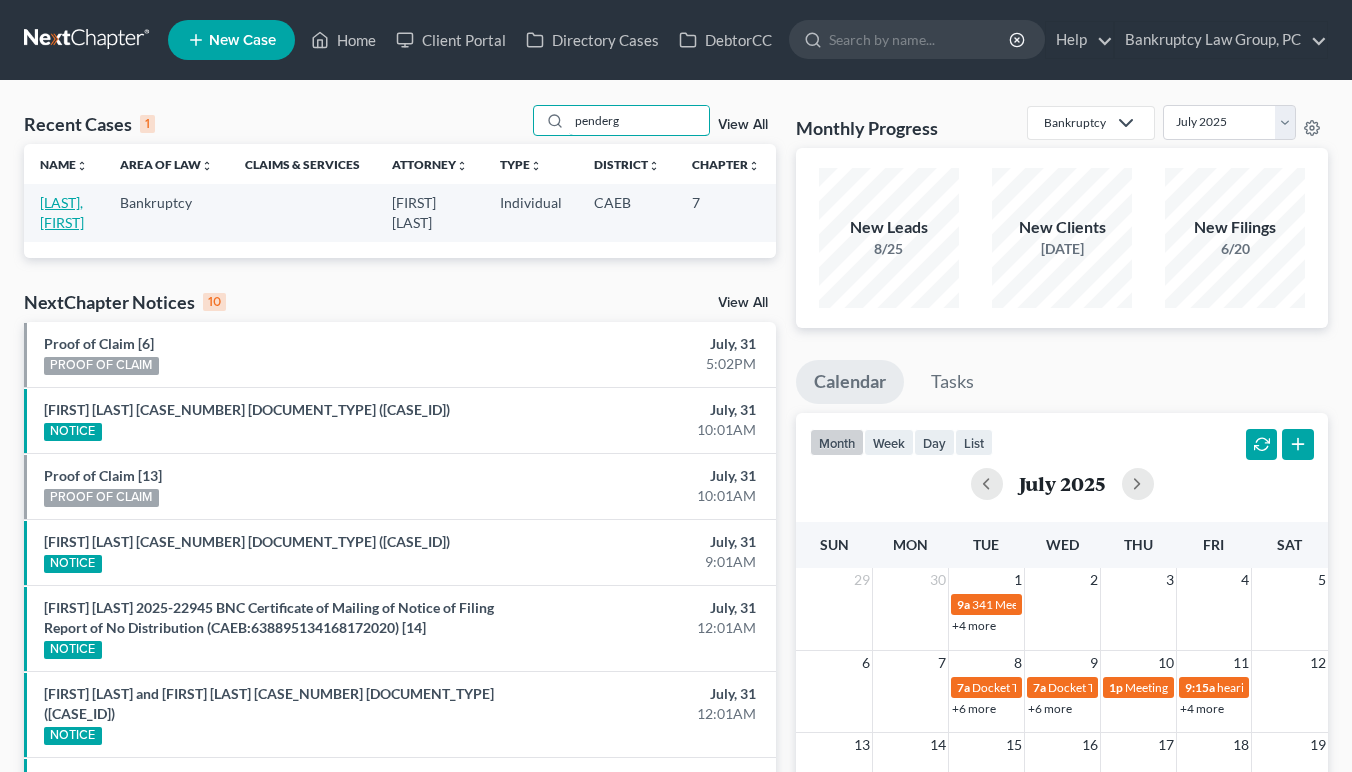 type on "penderg" 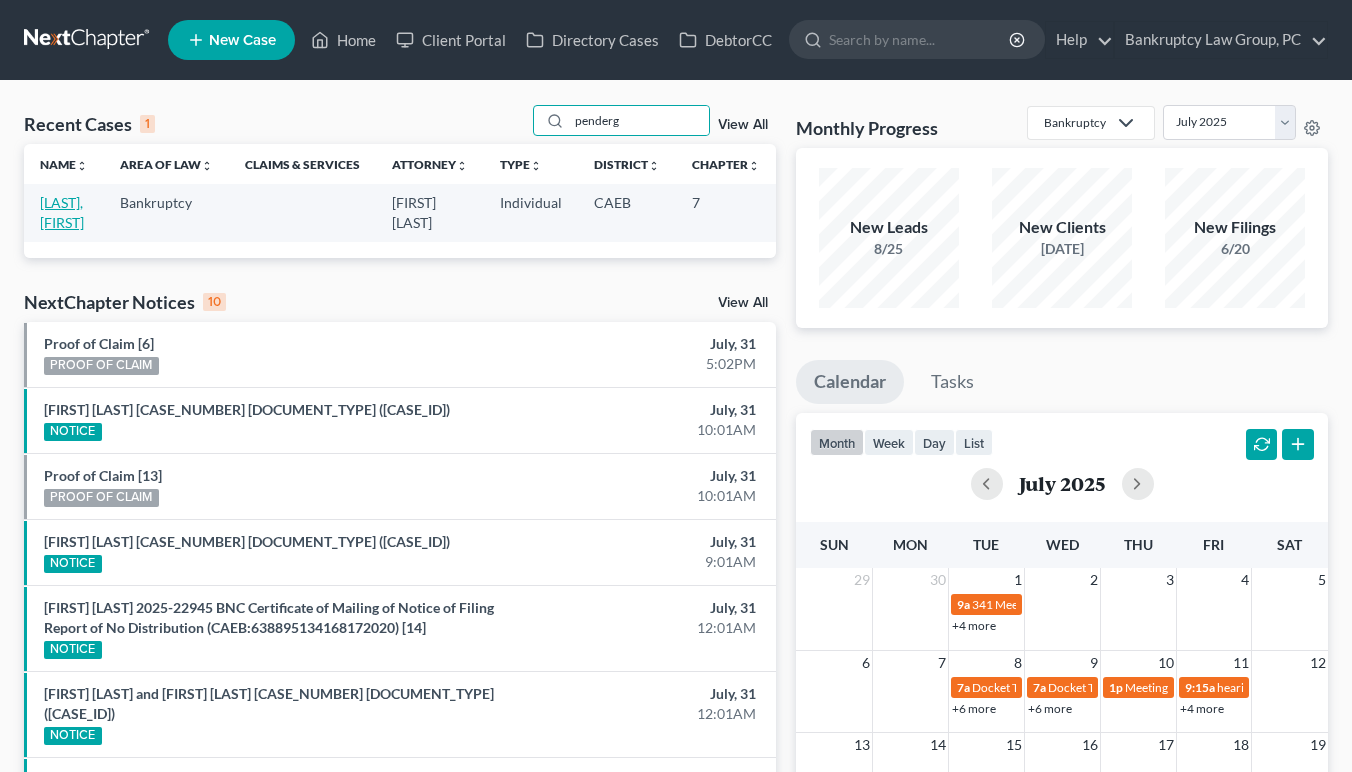click on "[LAST], [FIRST]" at bounding box center [62, 212] 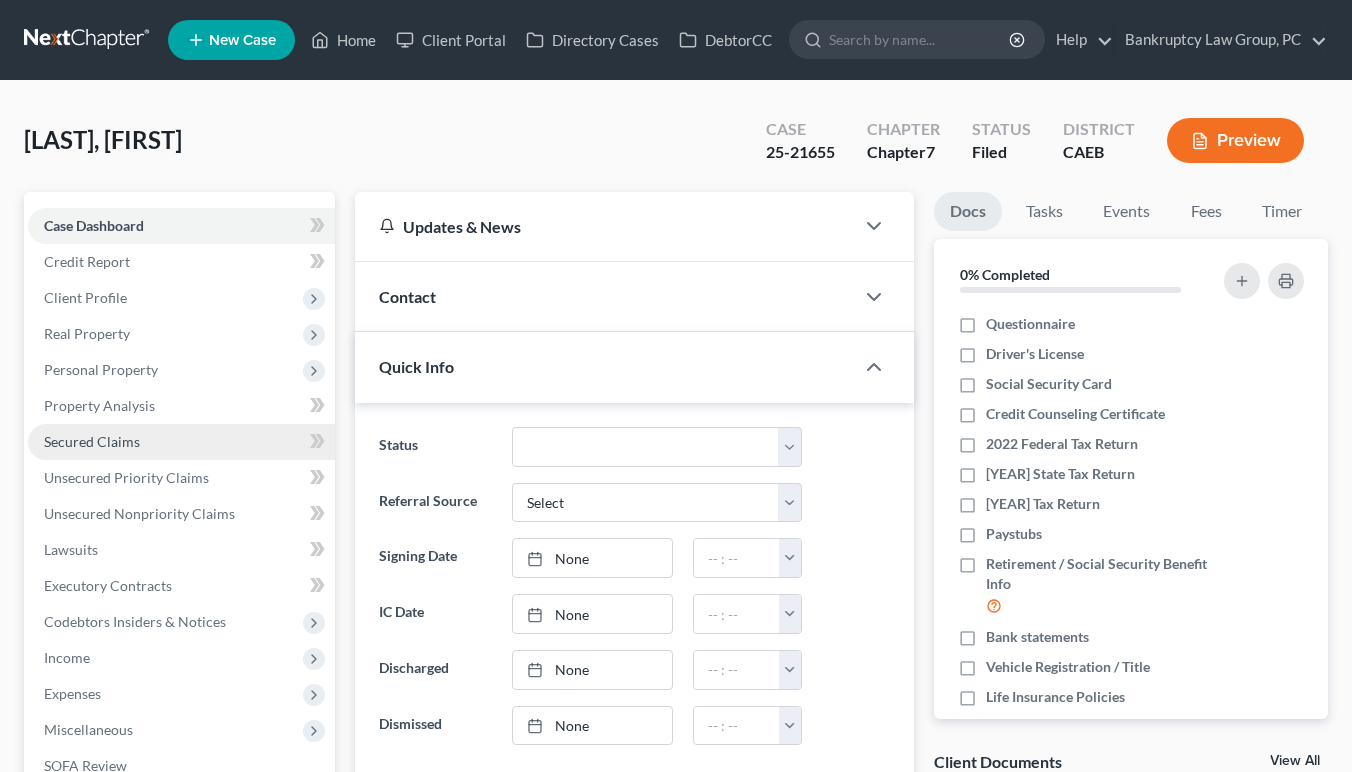 scroll, scrollTop: 515, scrollLeft: 0, axis: vertical 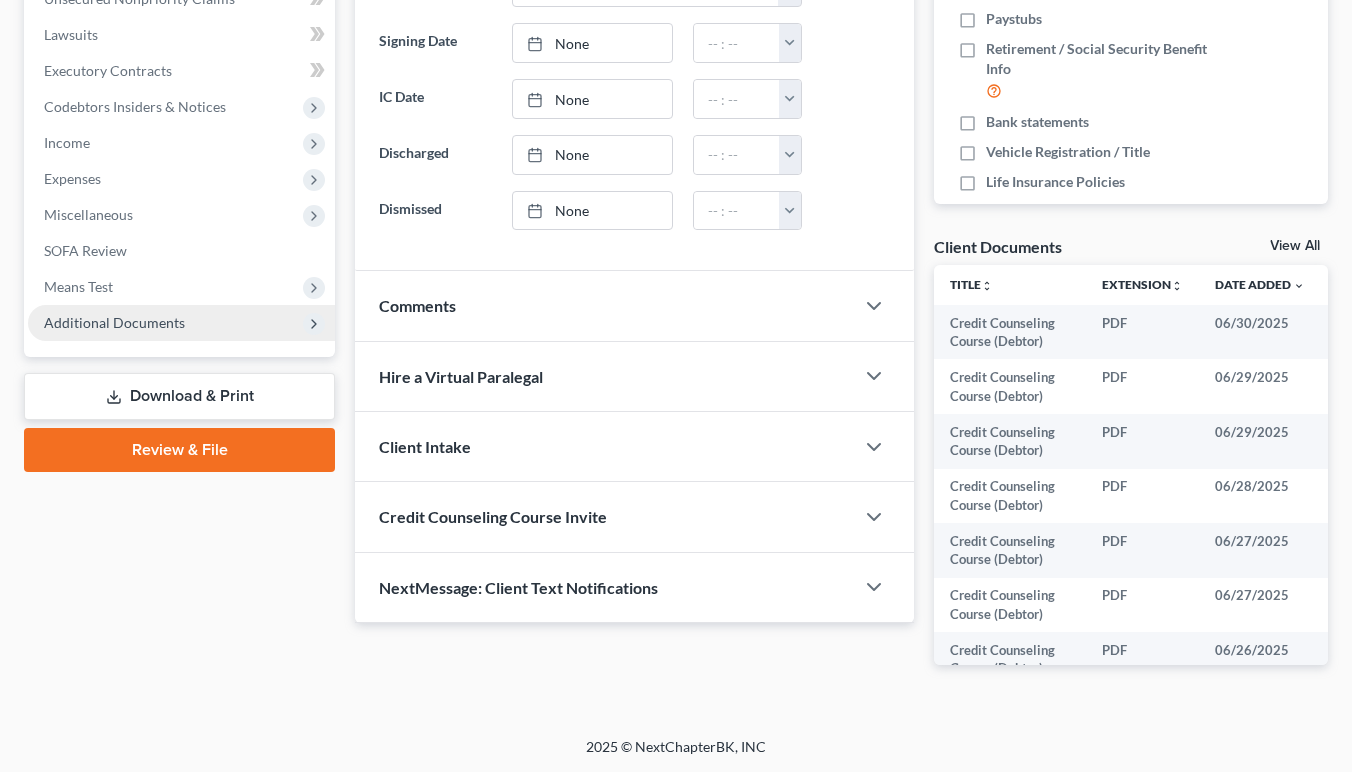click on "Additional Documents" at bounding box center [114, 322] 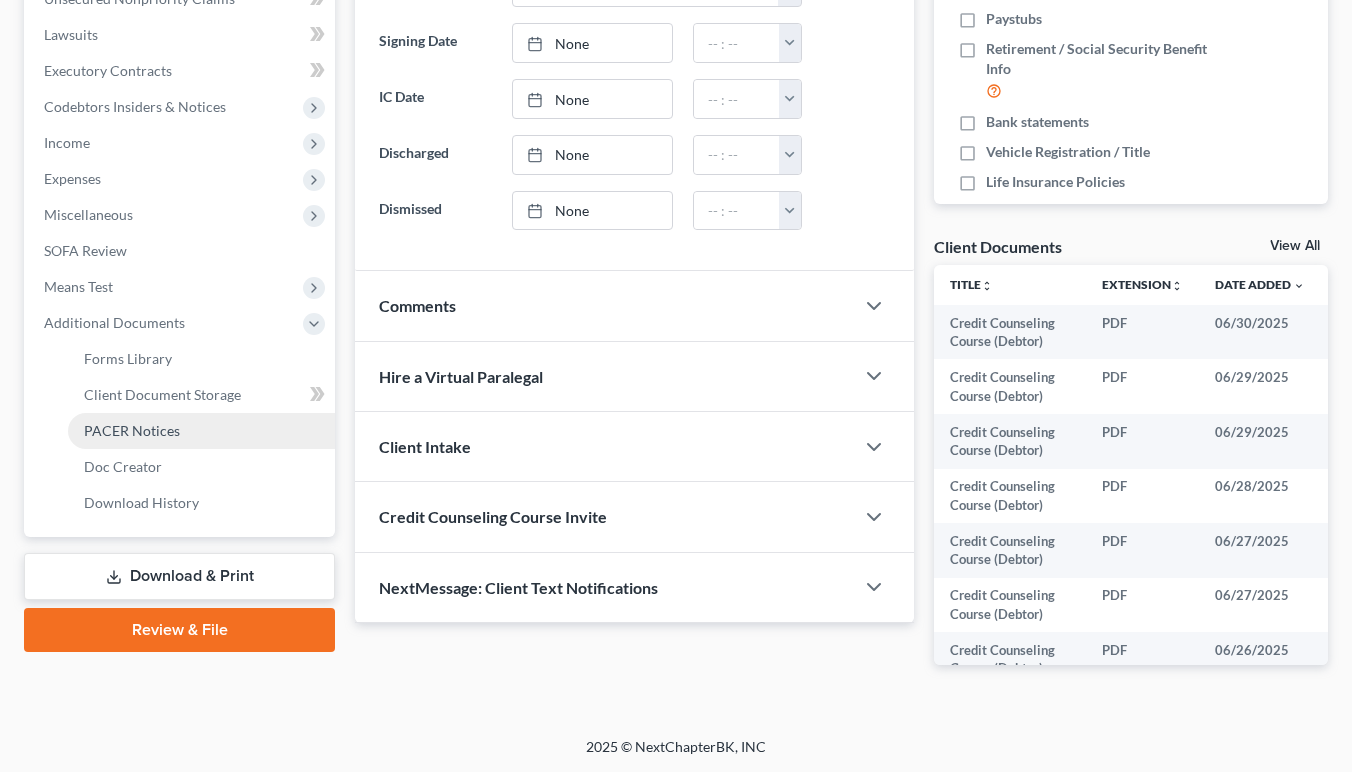 click on "PACER Notices" at bounding box center (132, 430) 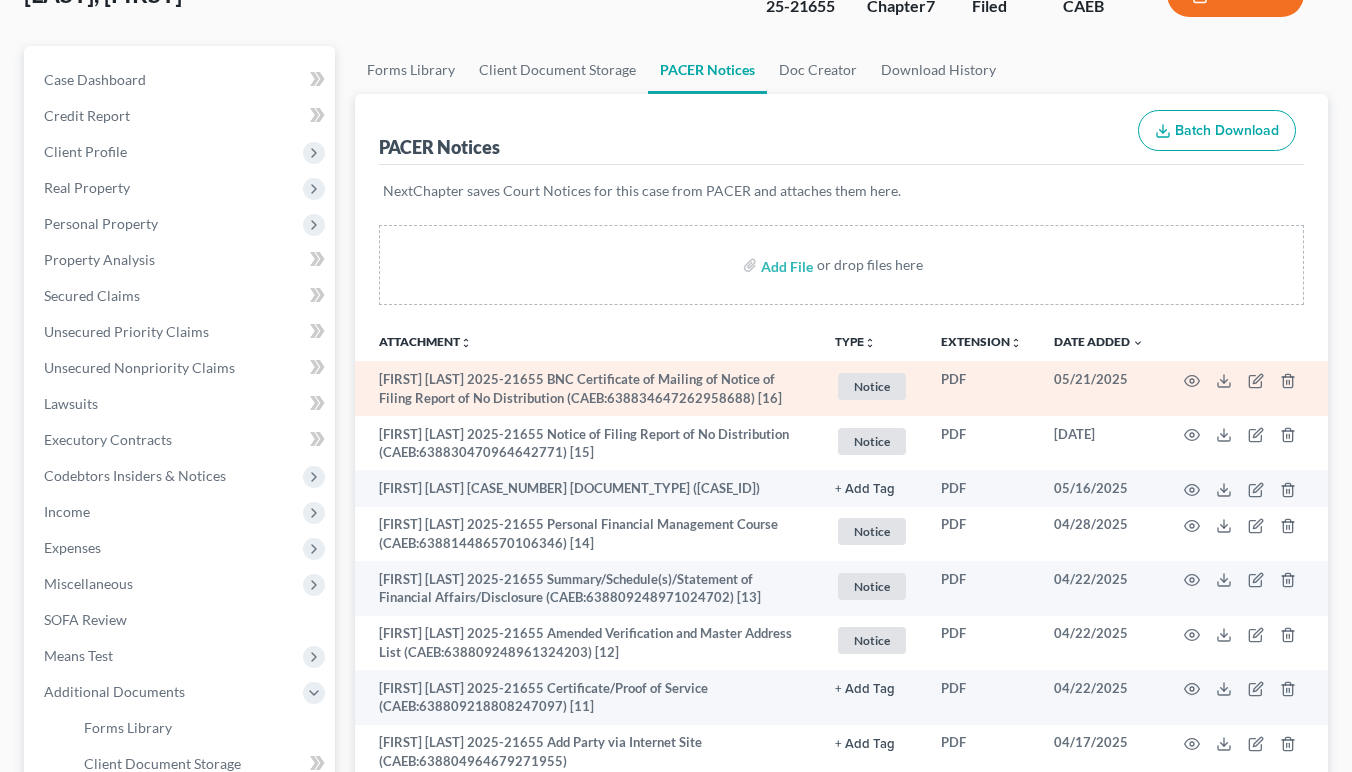 scroll, scrollTop: 0, scrollLeft: 0, axis: both 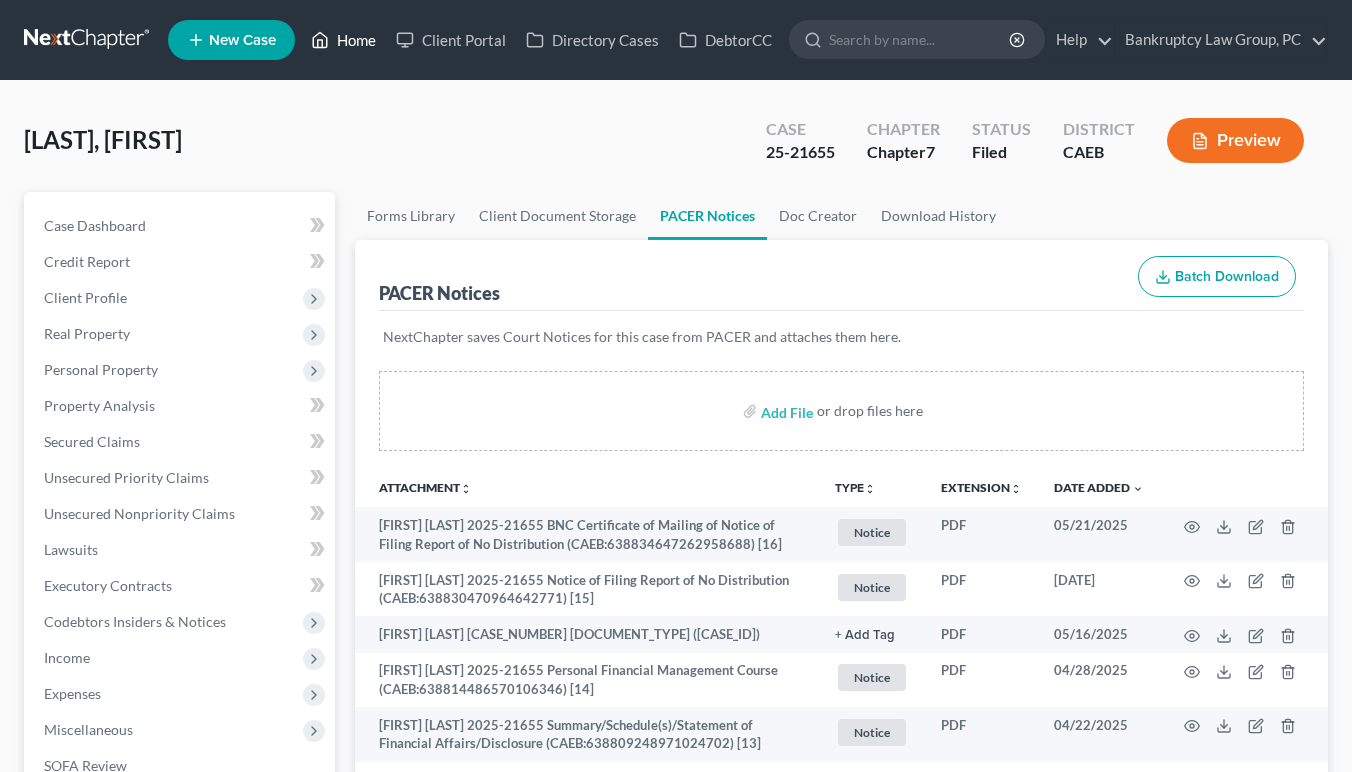 click on "Home" at bounding box center [343, 40] 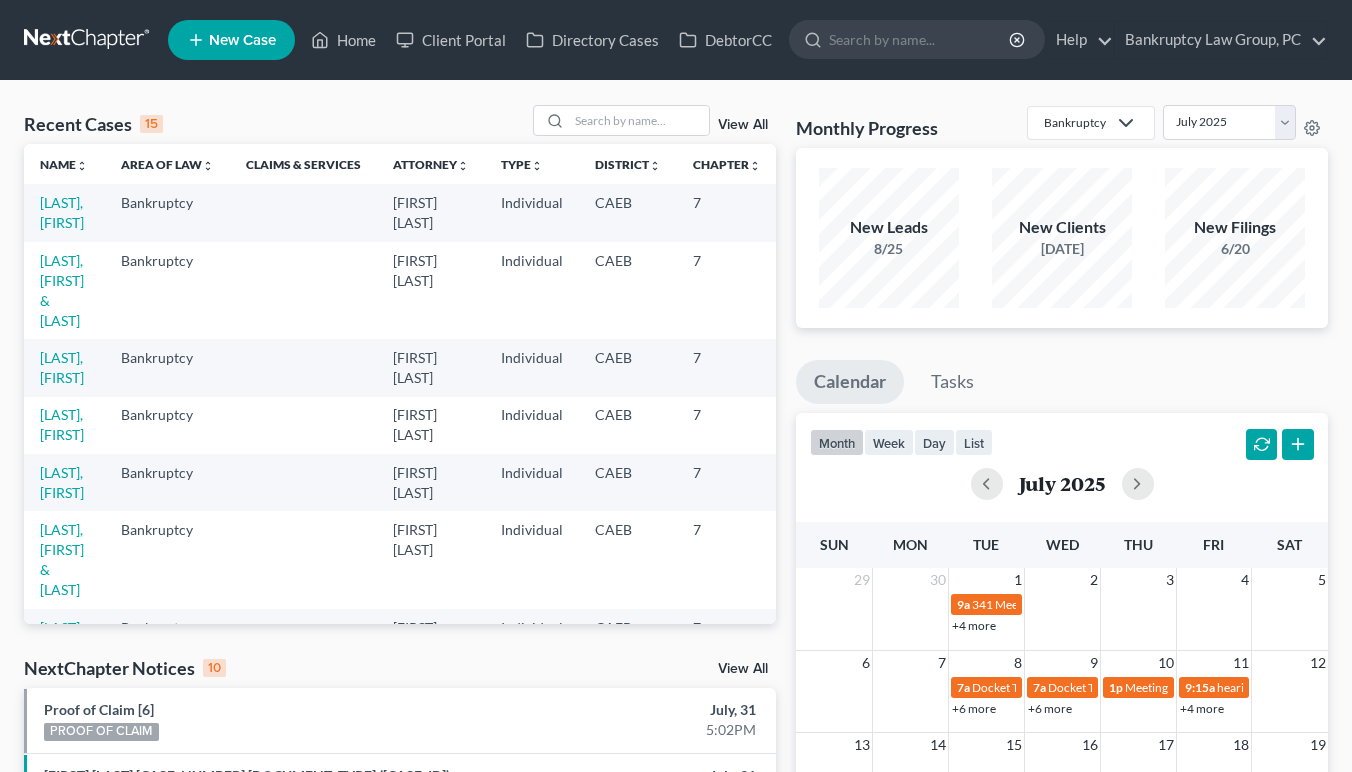 click on "Recent Cases 15         View All
Name
unfold_more
expand_more
expand_less
Area of Law
unfold_more
expand_more
expand_less
Claims & Services
Attorney
unfold_more
expand_more
expand_less
Type
unfold_more
expand_more
expand_less
District
unfold_more
expand_more
expand_less
Chapter
unfold_more
expand_more
expand_less
Case No
unfold_more
expand_more
expand_less
Prefix
unfold_more
expand_more
expand_less
[LAST], [FIRST] Bankruptcy [NAME] Individual CAEB 7 25-21655 [LAST], [FIRST] Bankruptcy [NAME] Individual CAEB 7 25-23128 [LAST], [FIRST] Bankruptcy [NAME] Individual CAEB 7 25-23191 [LAST], [FIRST] Bankruptcy [NAME] Individual CAEB 7 25-23059 [LAST], [FIRST] Bankruptcy [NAME] Individual CAEB 7 25-21896 [LAST], [FIRST] & [LAST] Bankruptcy [NAME] Individual CAEB 7 25-23647 [LAST], [FIRST] Bankruptcy [NAME] Individual 7 7" at bounding box center [400, 792] 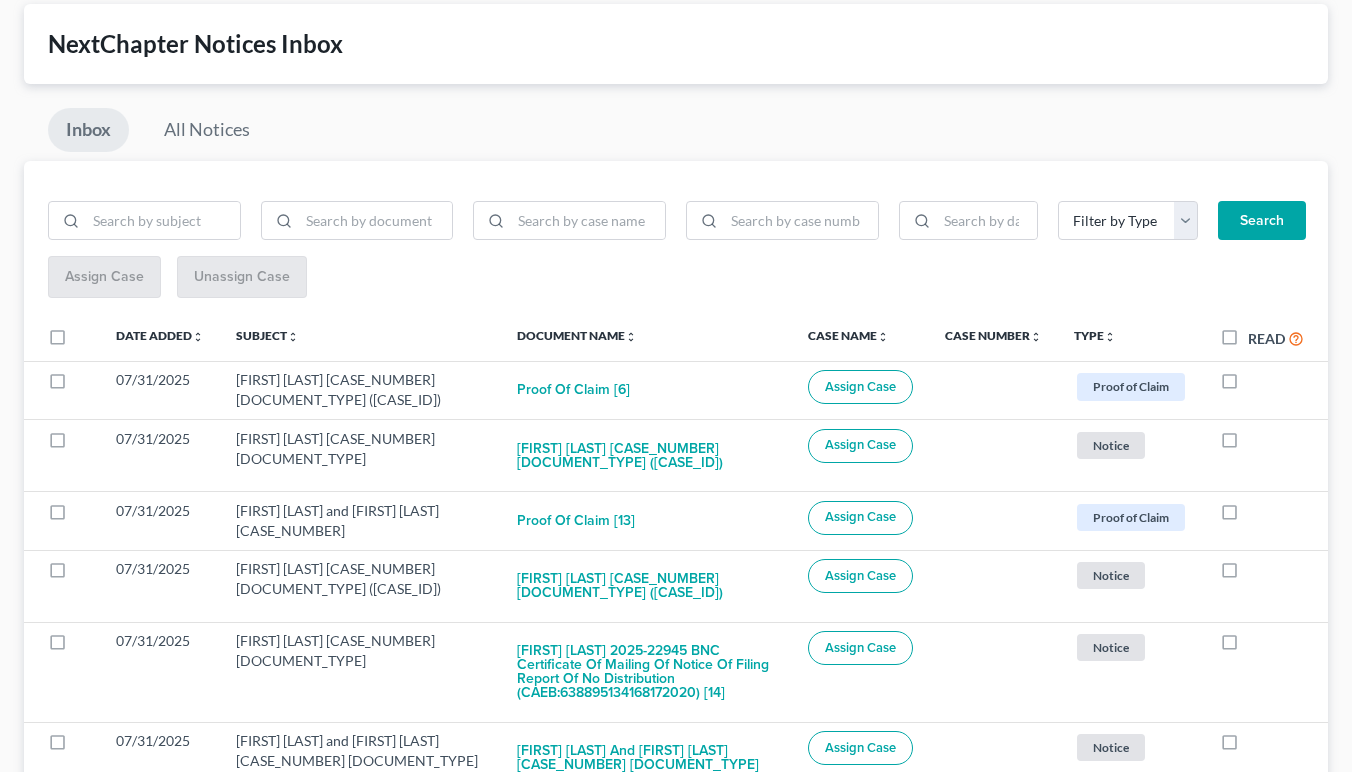 scroll, scrollTop: 130, scrollLeft: 0, axis: vertical 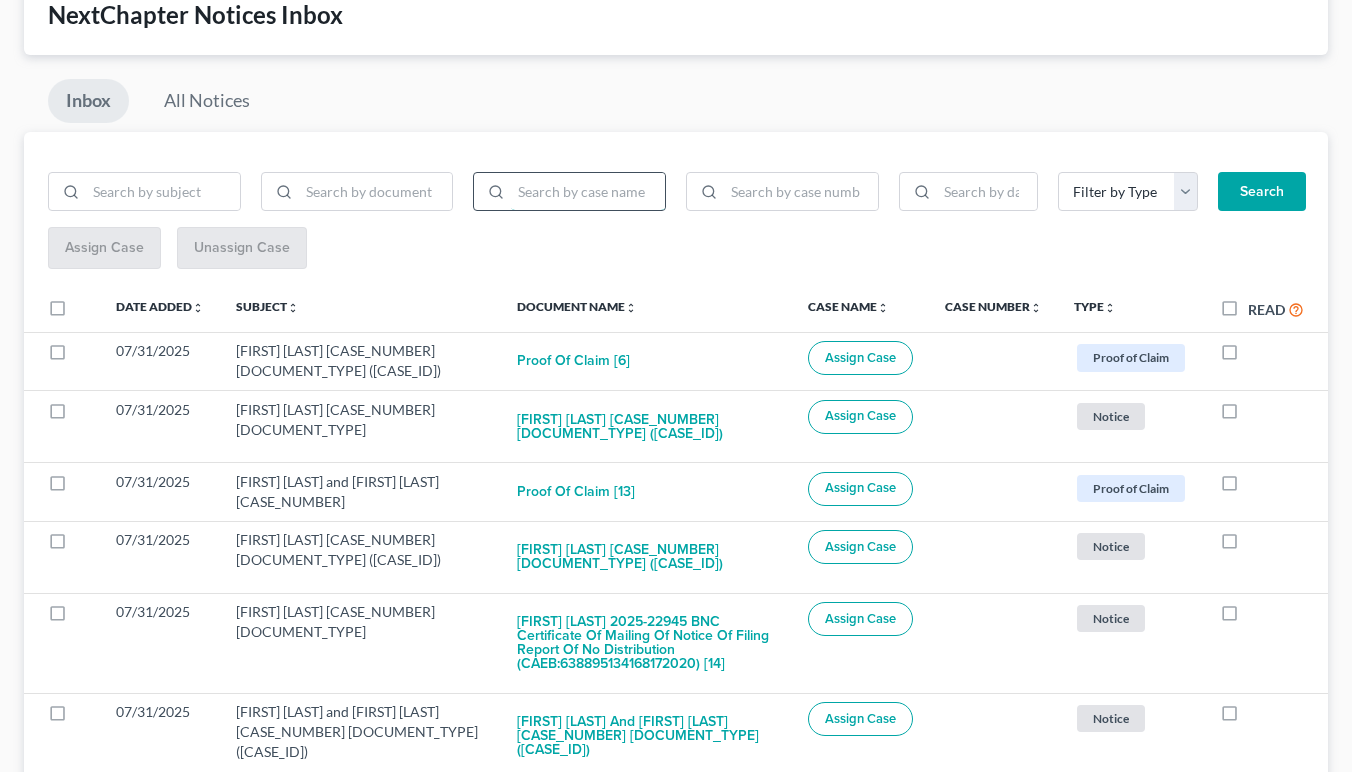 click at bounding box center (588, 192) 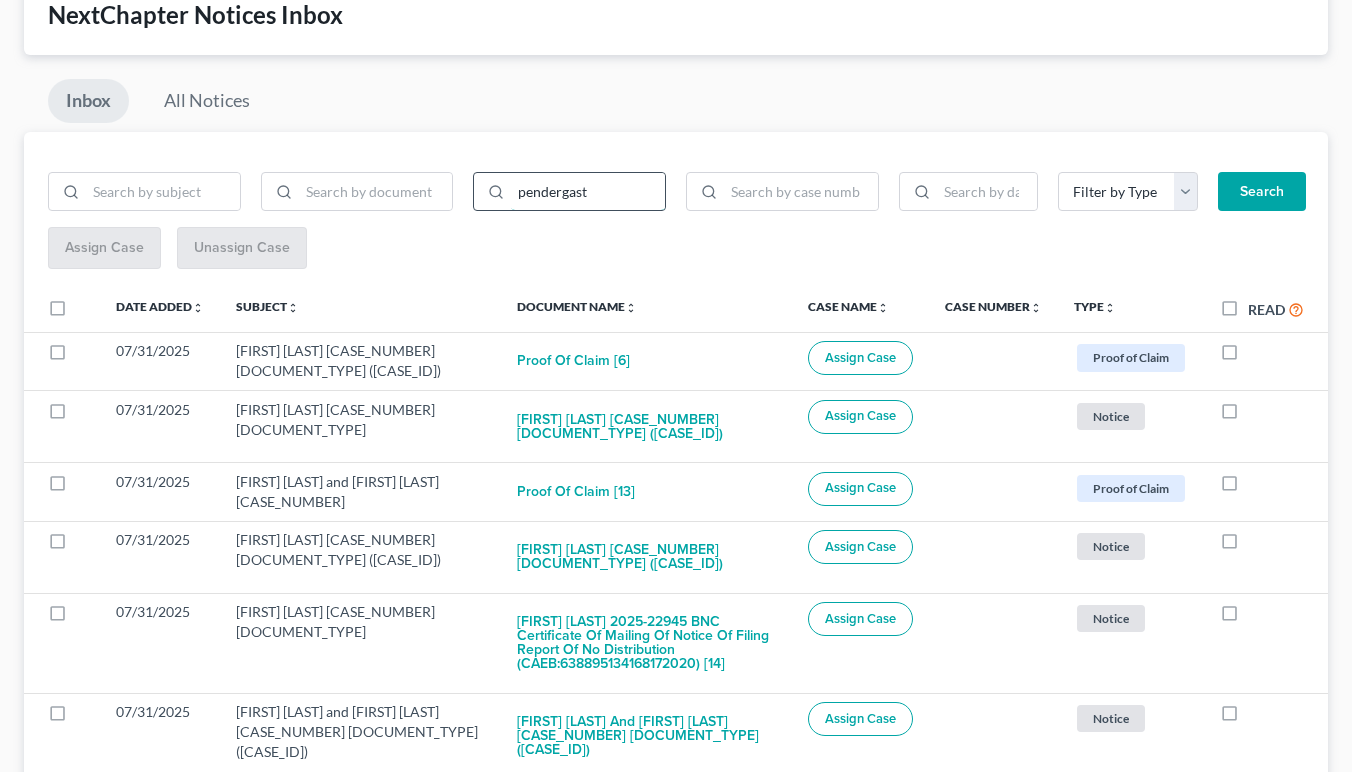 type on "pendergast" 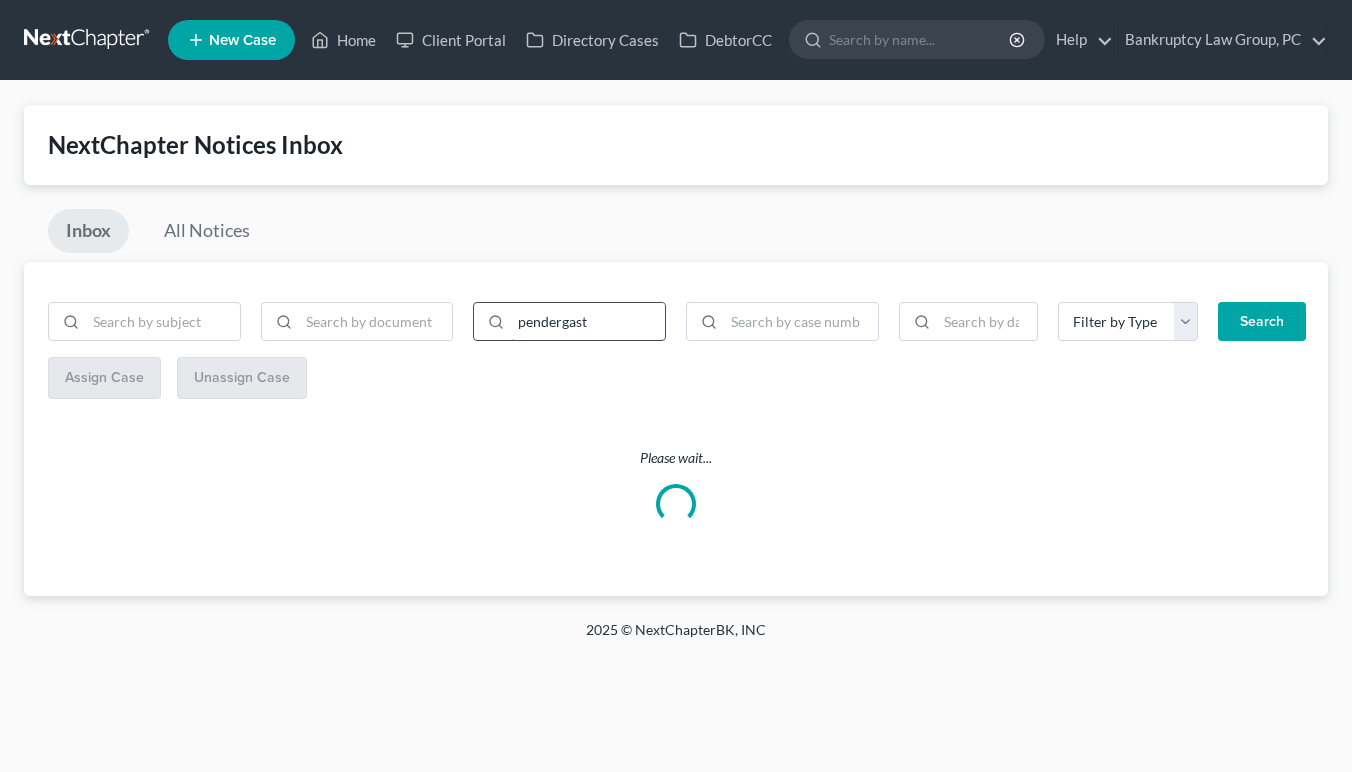 scroll, scrollTop: 0, scrollLeft: 0, axis: both 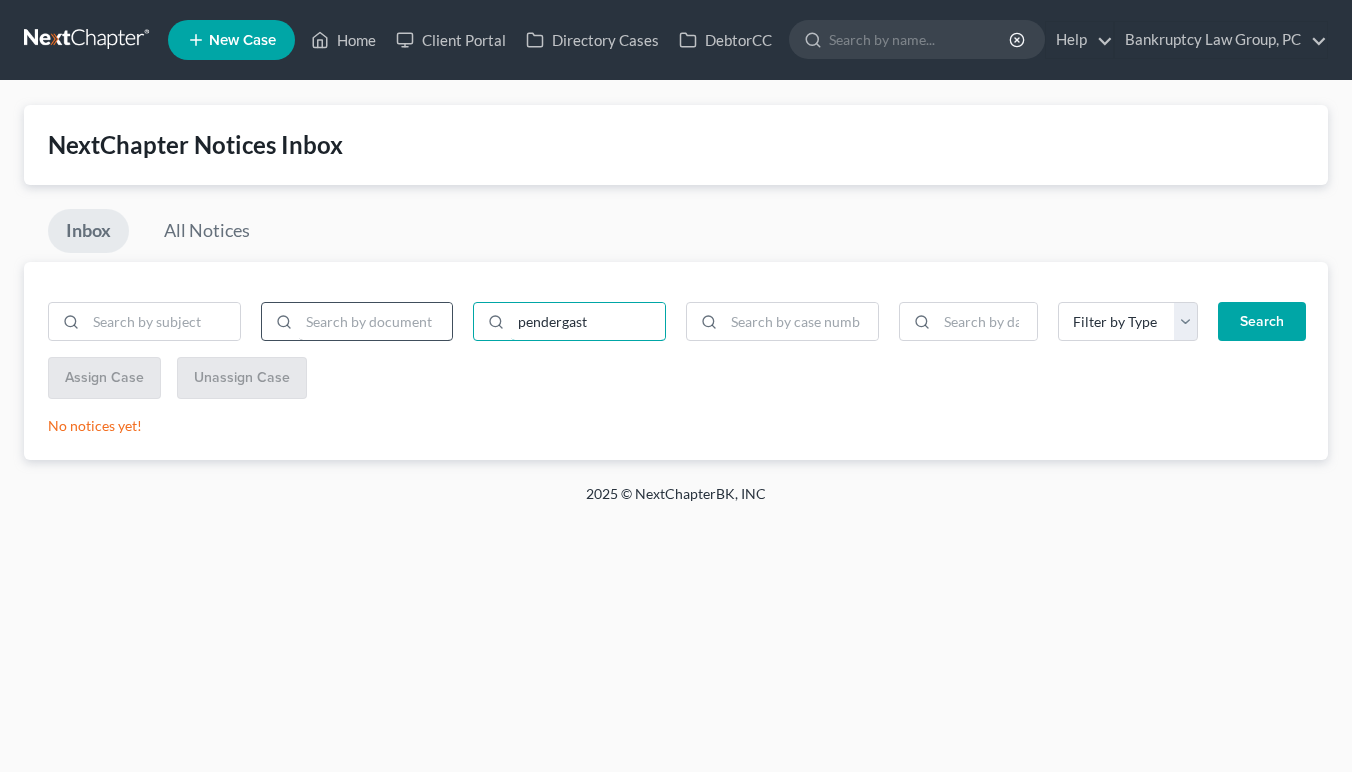 drag, startPoint x: 610, startPoint y: 325, endPoint x: 422, endPoint y: 329, distance: 188.04254 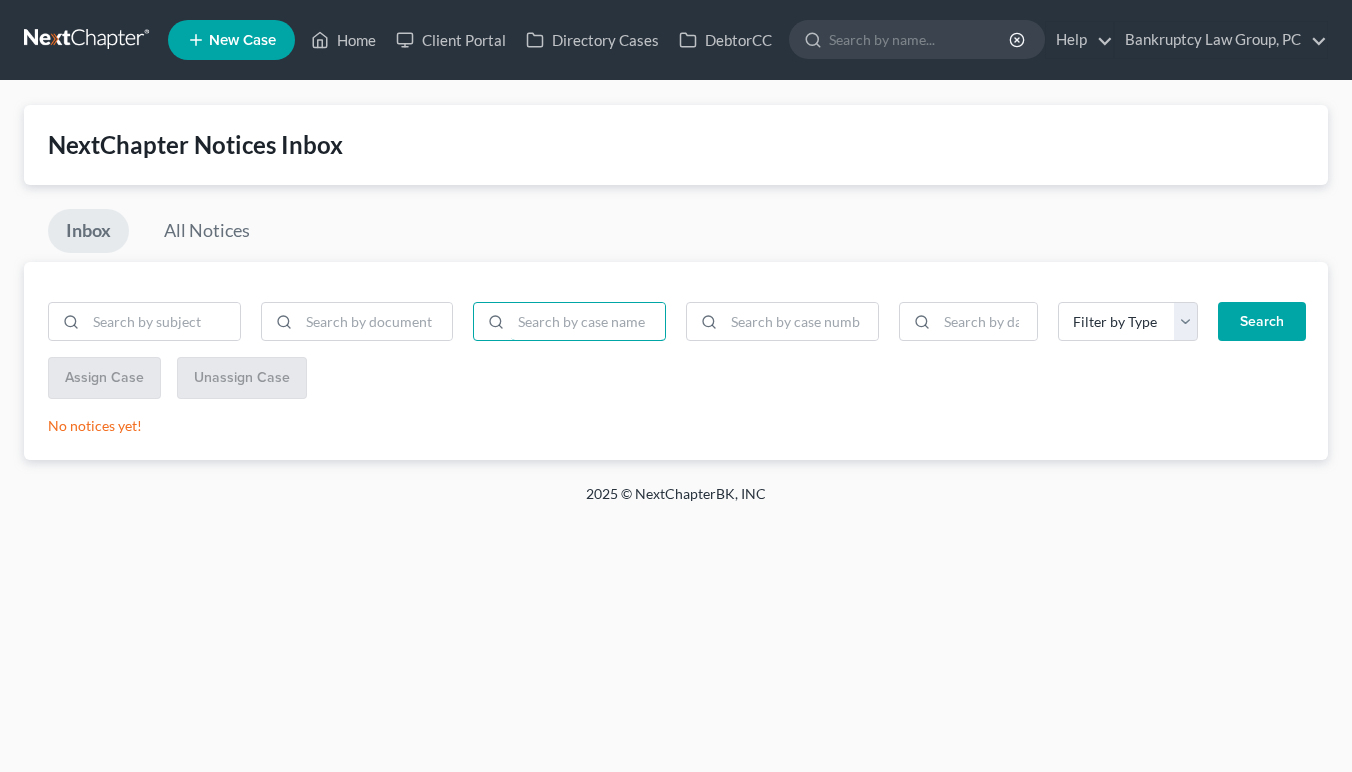 type 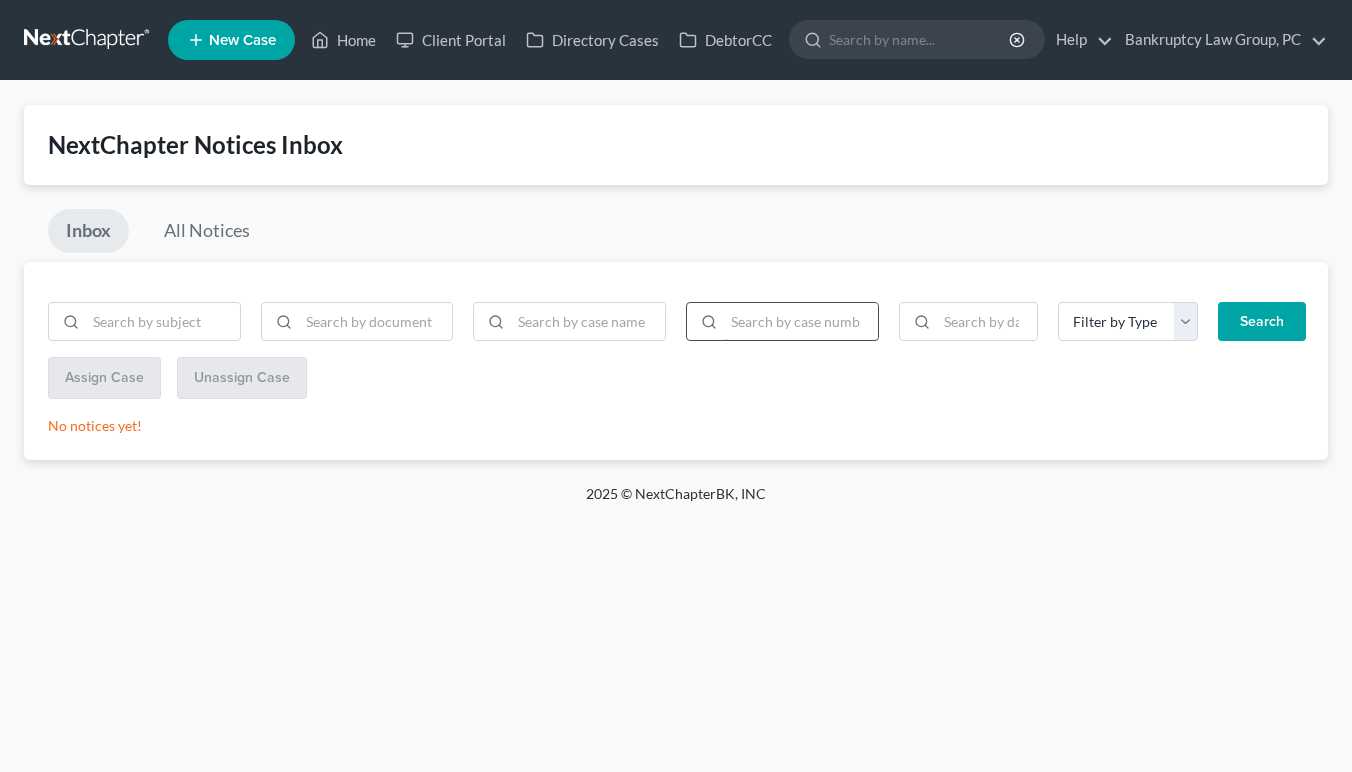 click at bounding box center [801, 322] 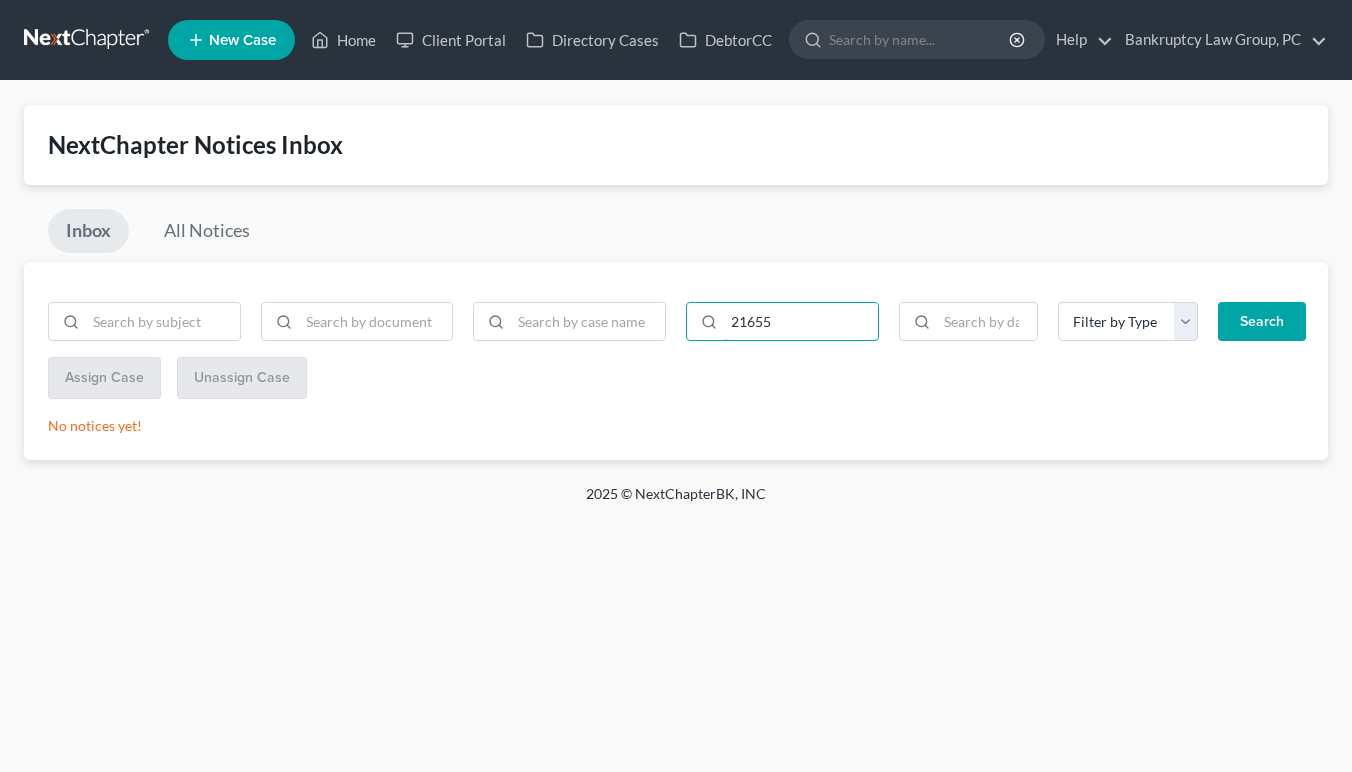 type on "21655" 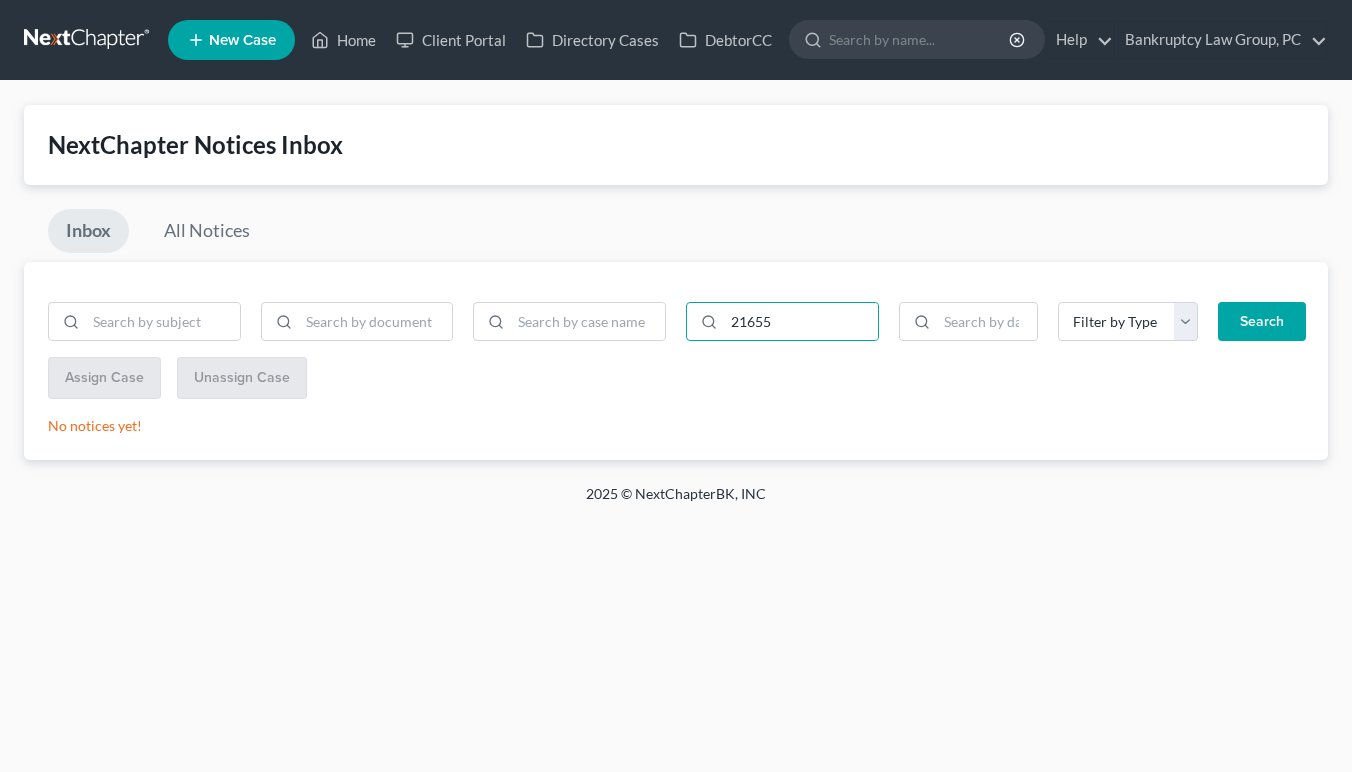 click on "Search" at bounding box center (1262, 322) 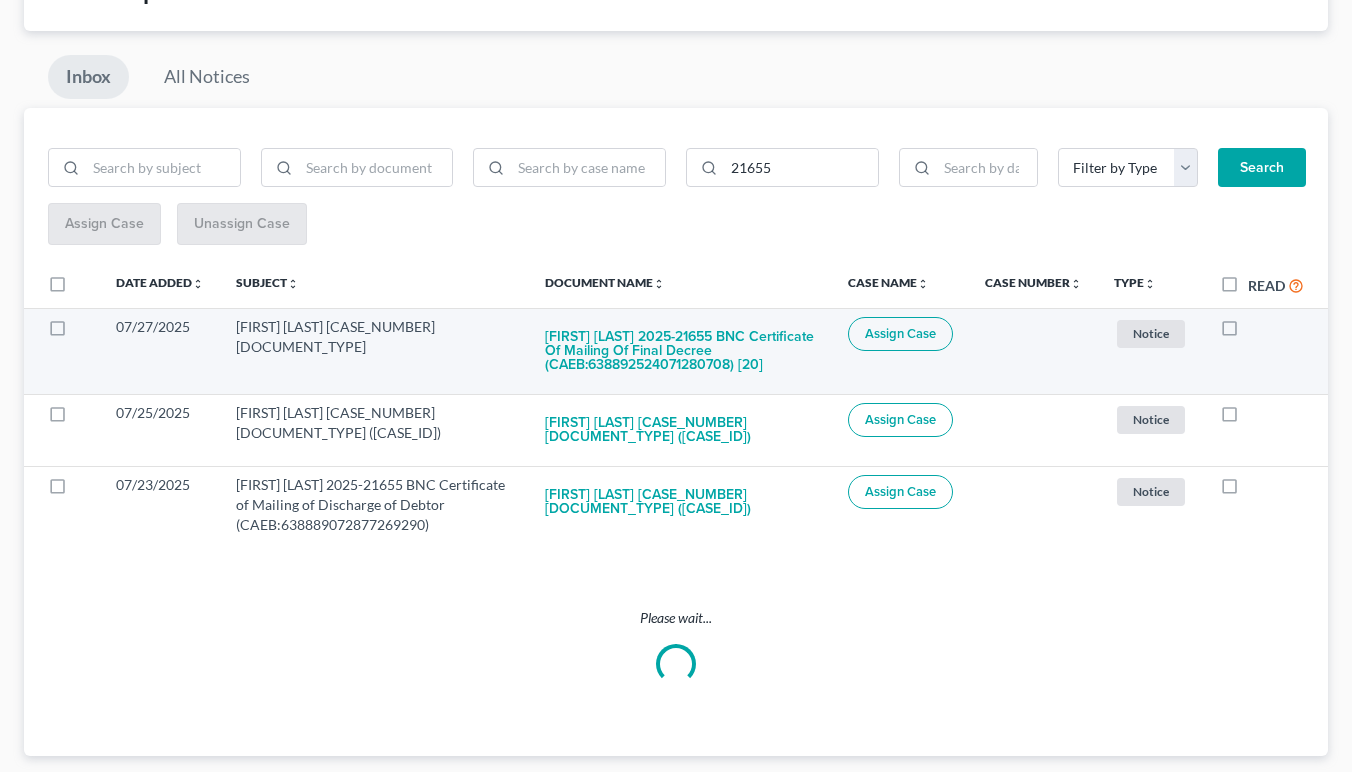 scroll, scrollTop: 48, scrollLeft: 0, axis: vertical 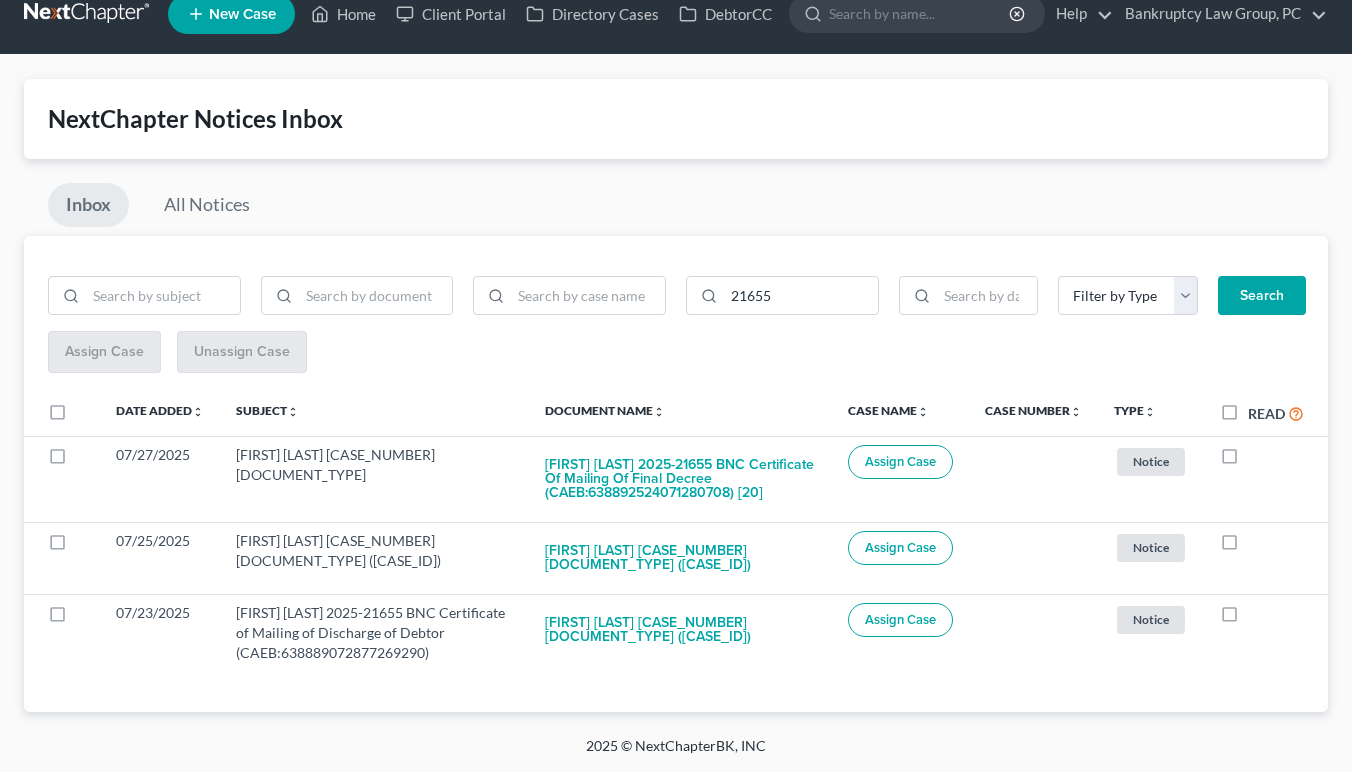 click at bounding box center (76, 417) 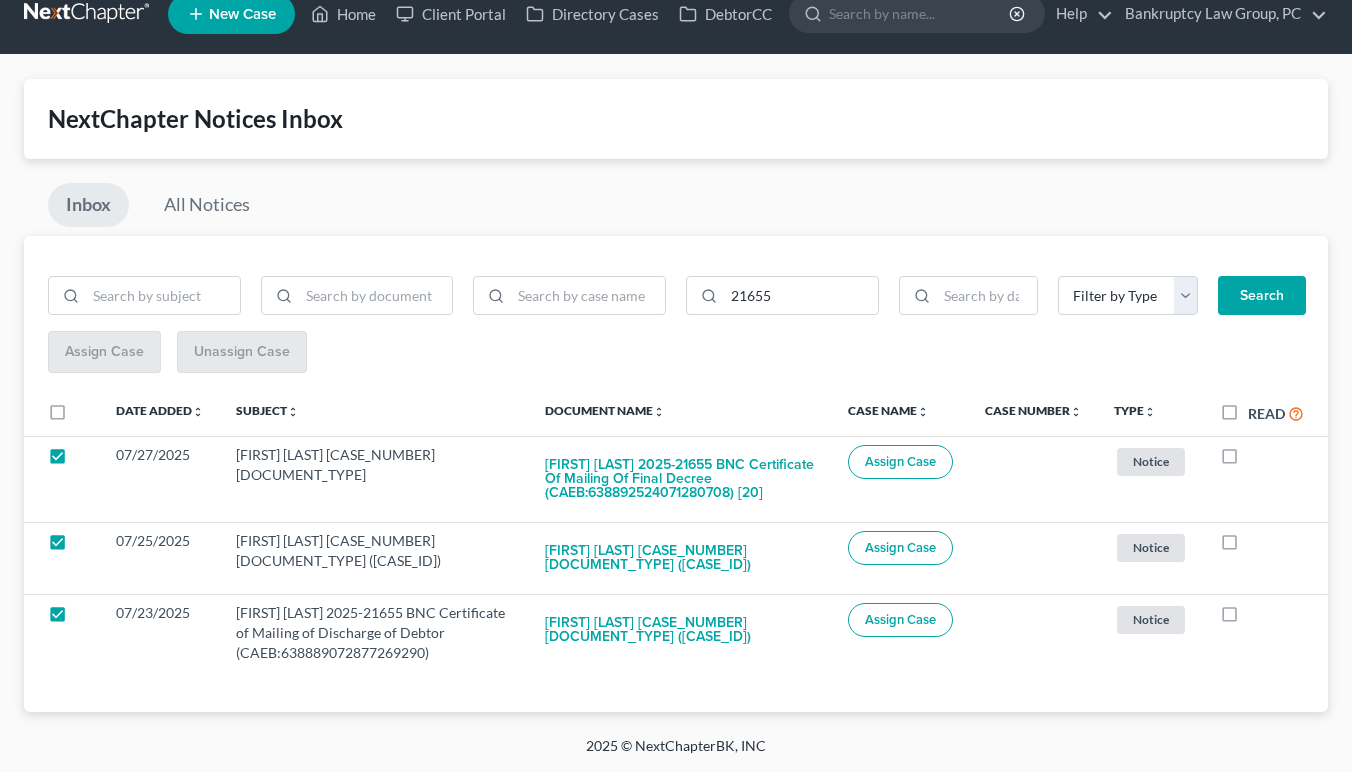 checkbox on "true" 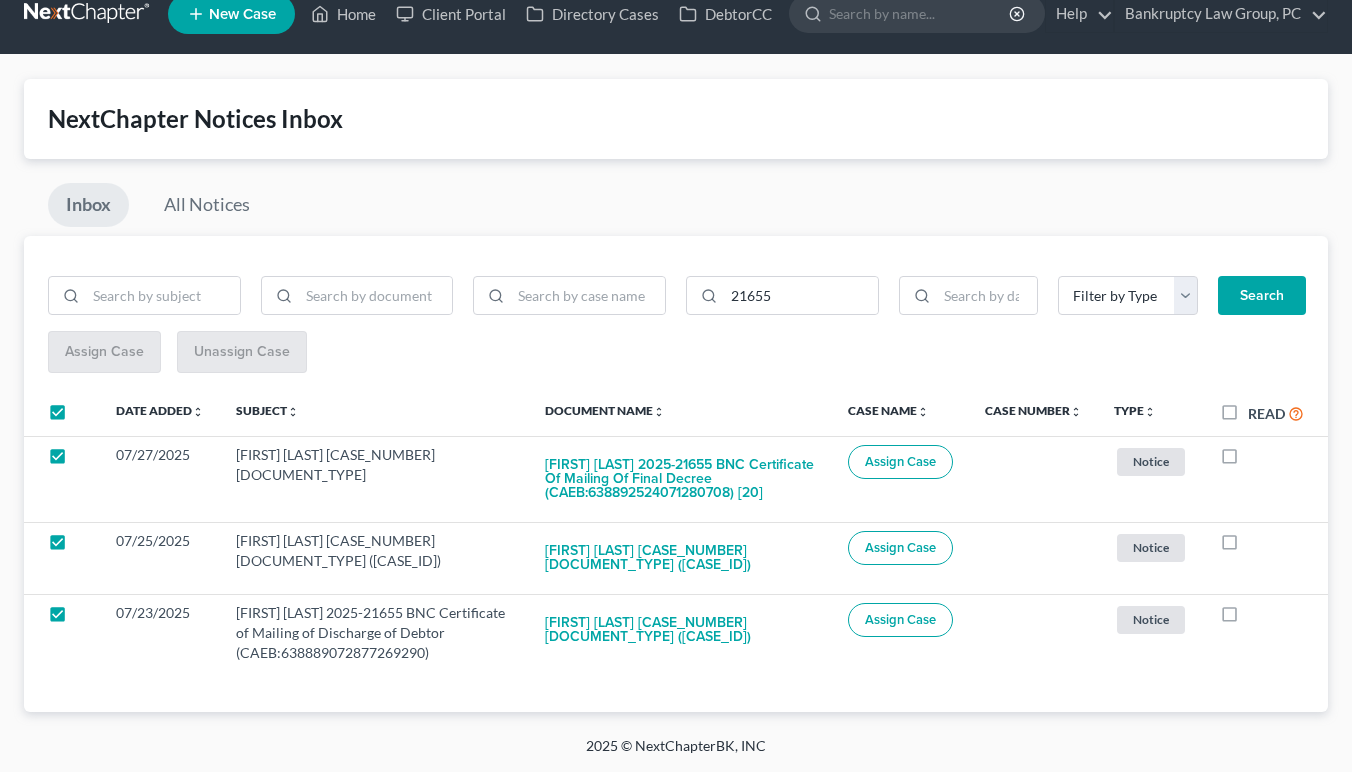 checkbox on "true" 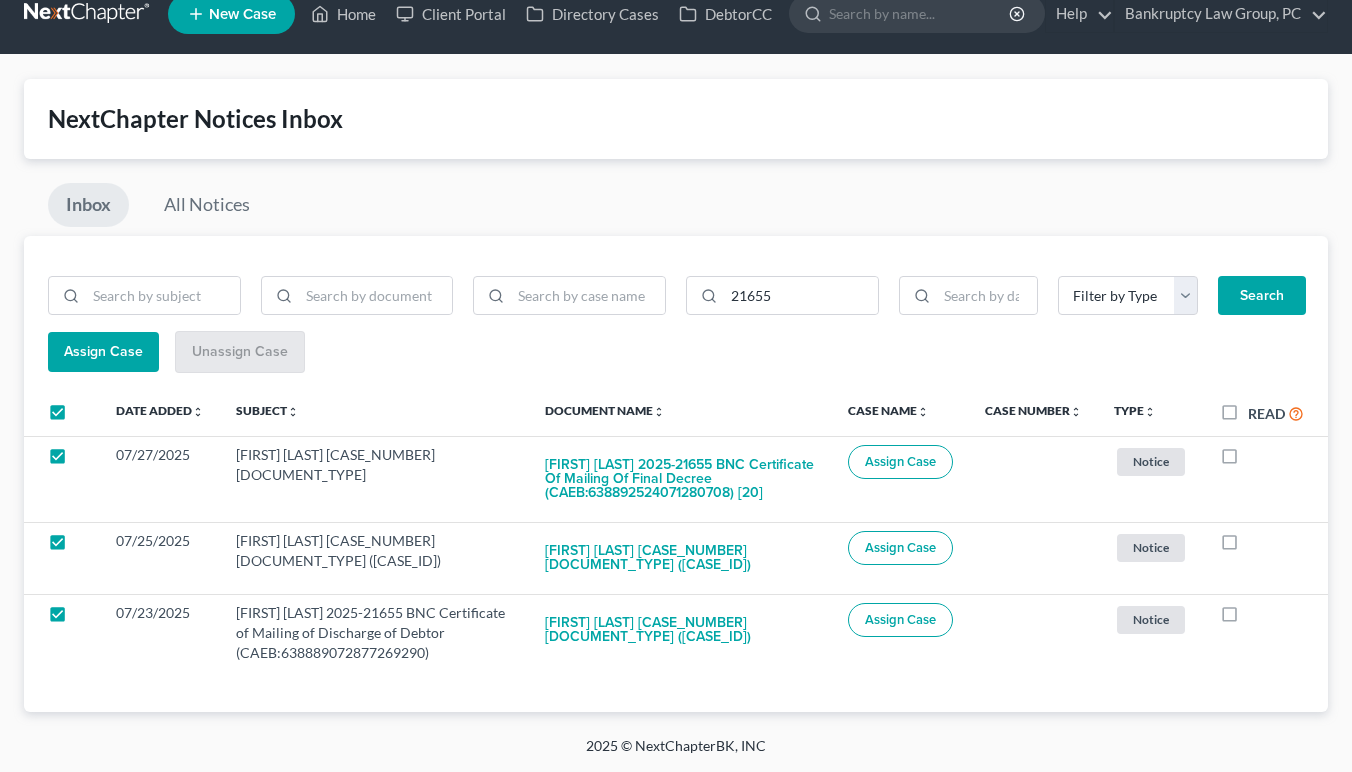 click on "Assign Case" at bounding box center [103, 352] 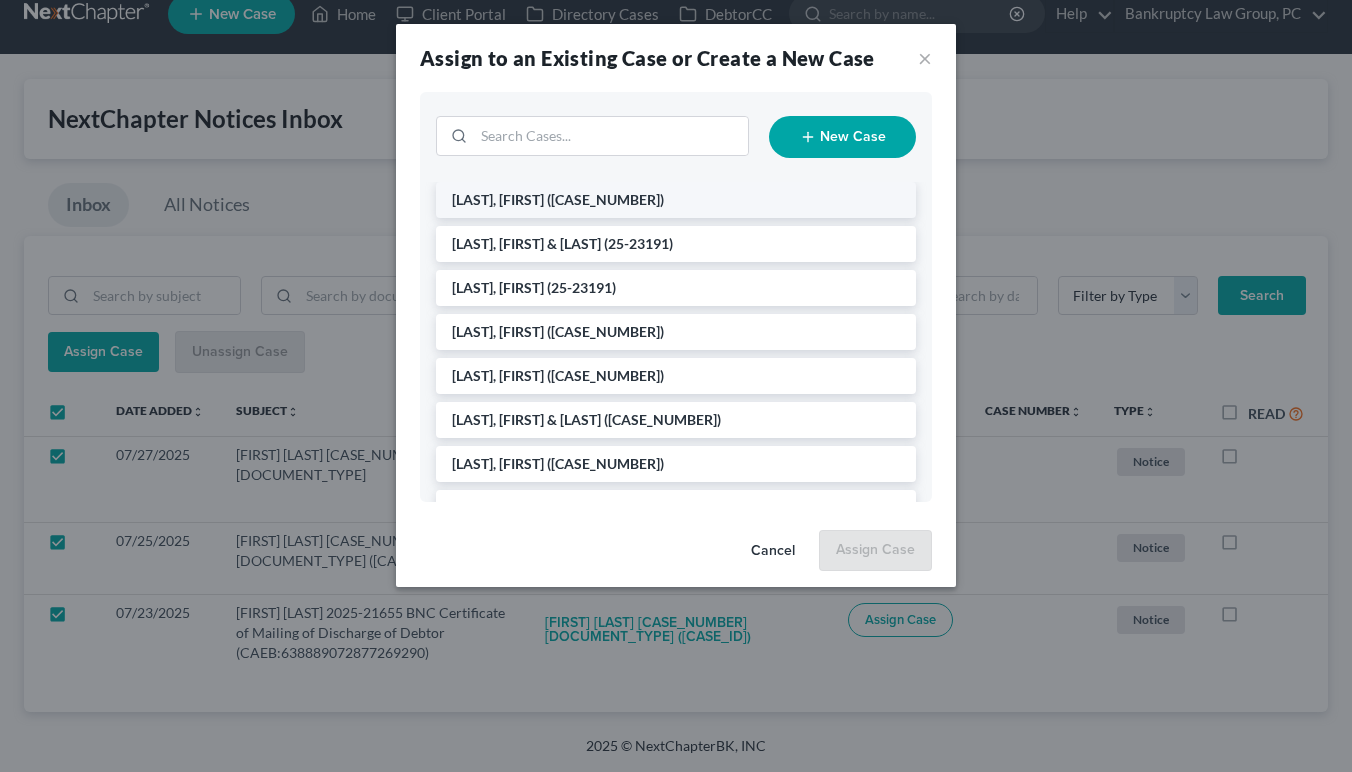 click on "[LAST], [FIRST] ([CASE_NUMBER])" at bounding box center (676, 200) 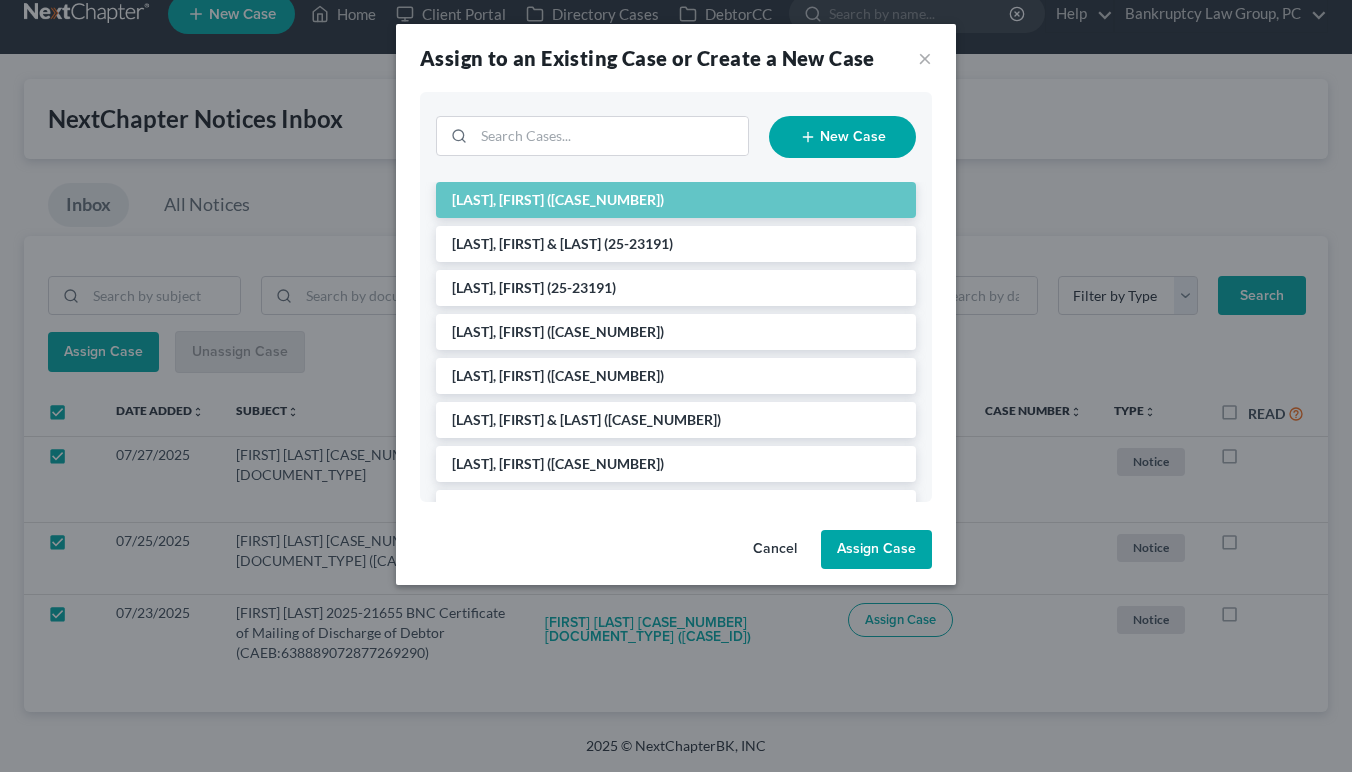 click on "Assign Case" at bounding box center (876, 550) 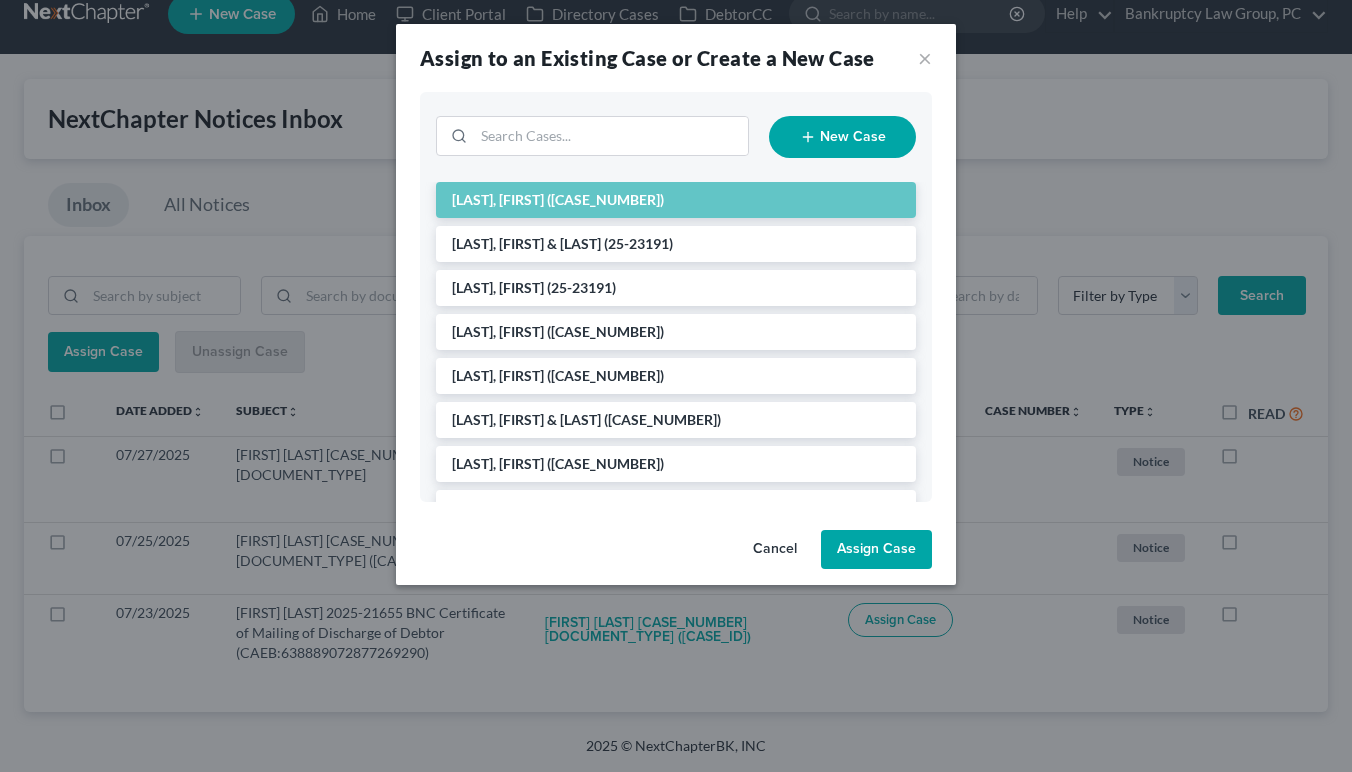 checkbox on "false" 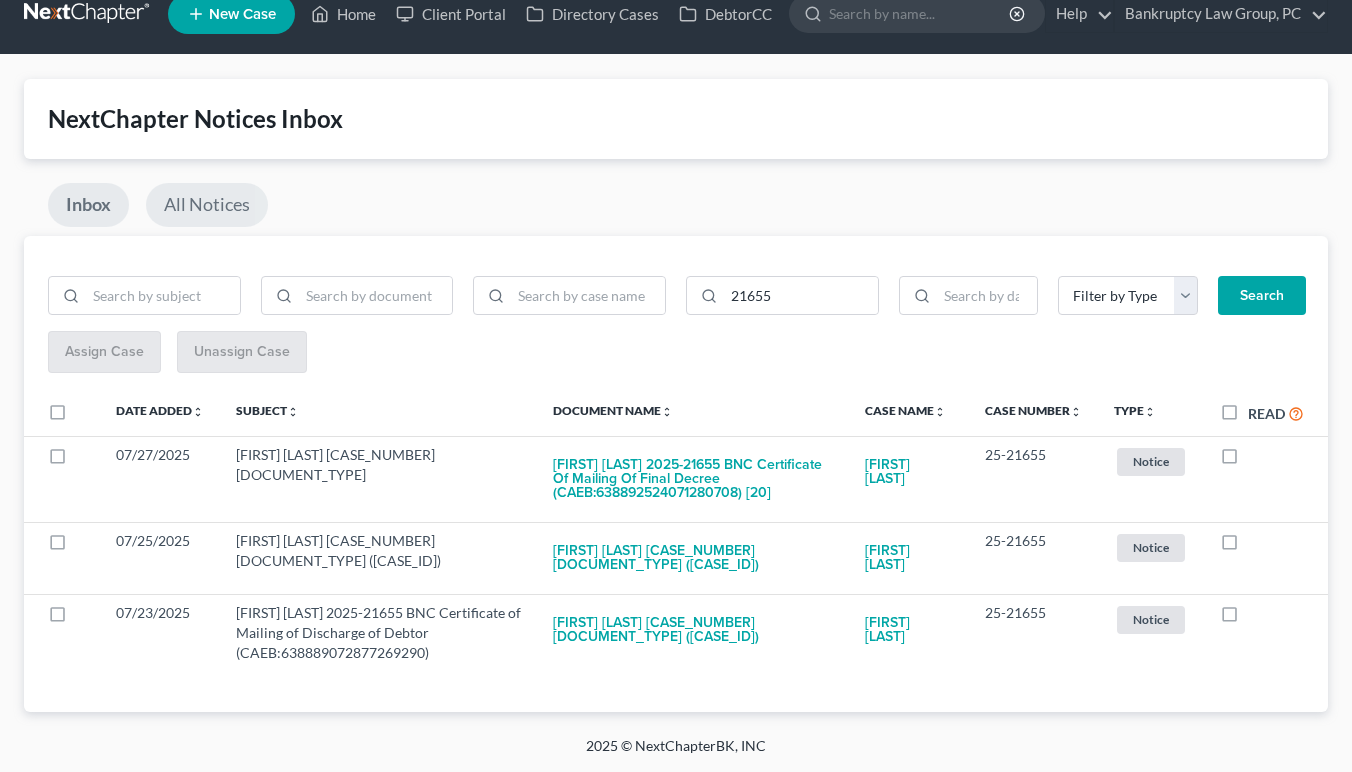 scroll, scrollTop: 0, scrollLeft: 0, axis: both 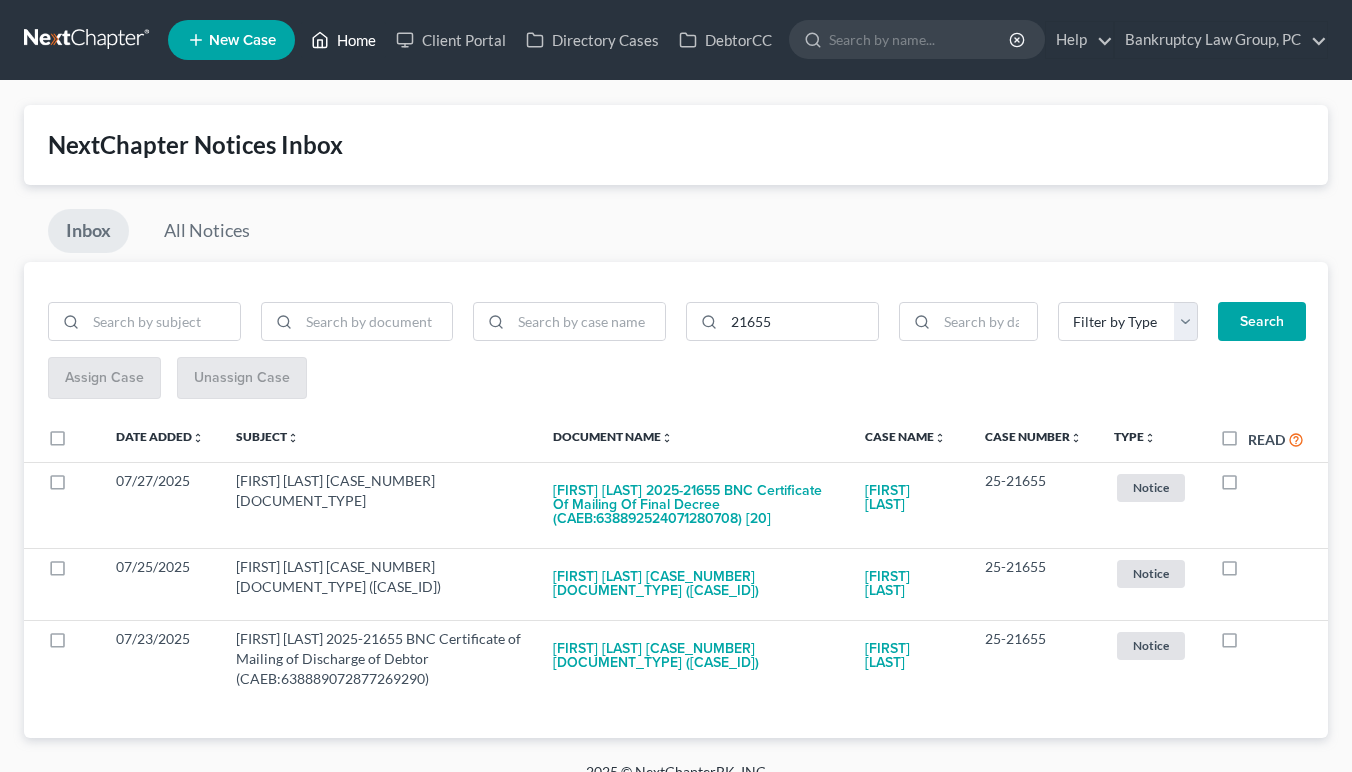 click on "Home" at bounding box center (343, 40) 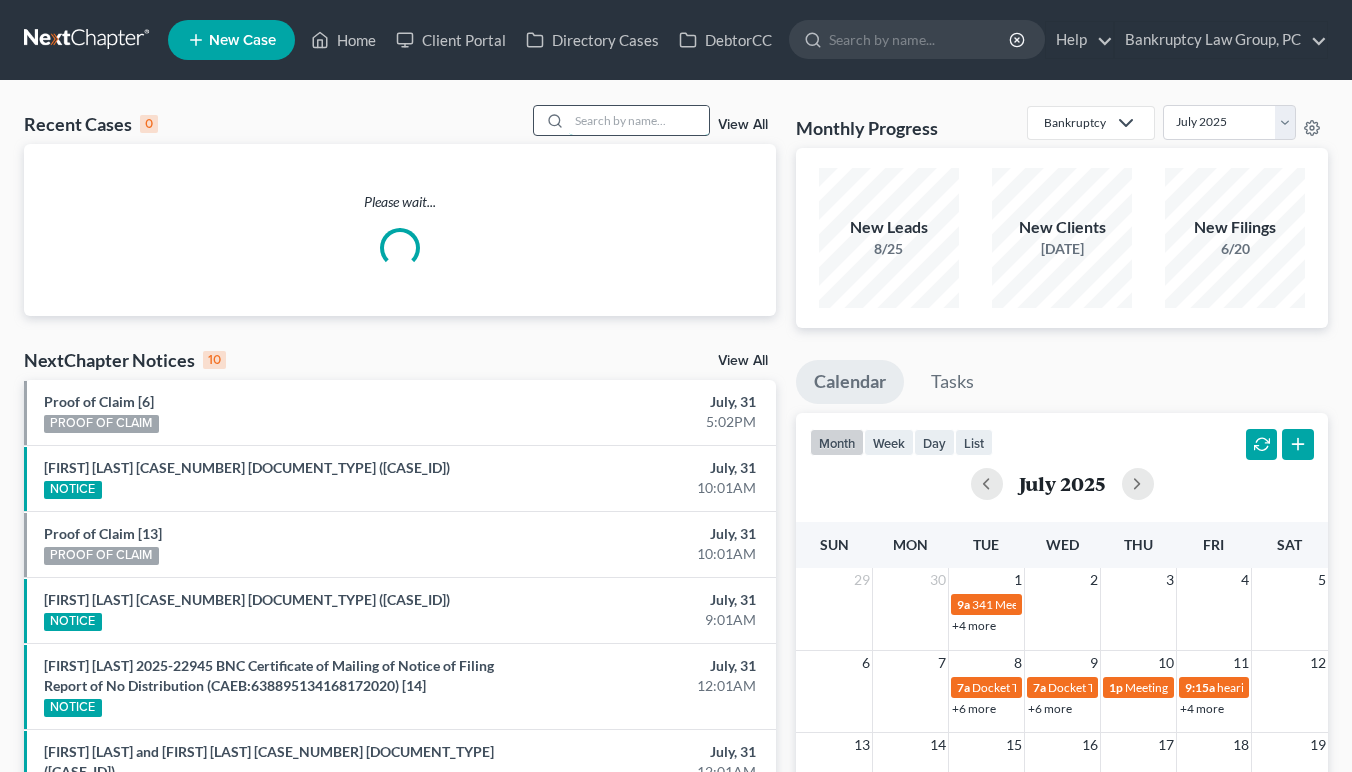 click at bounding box center (639, 120) 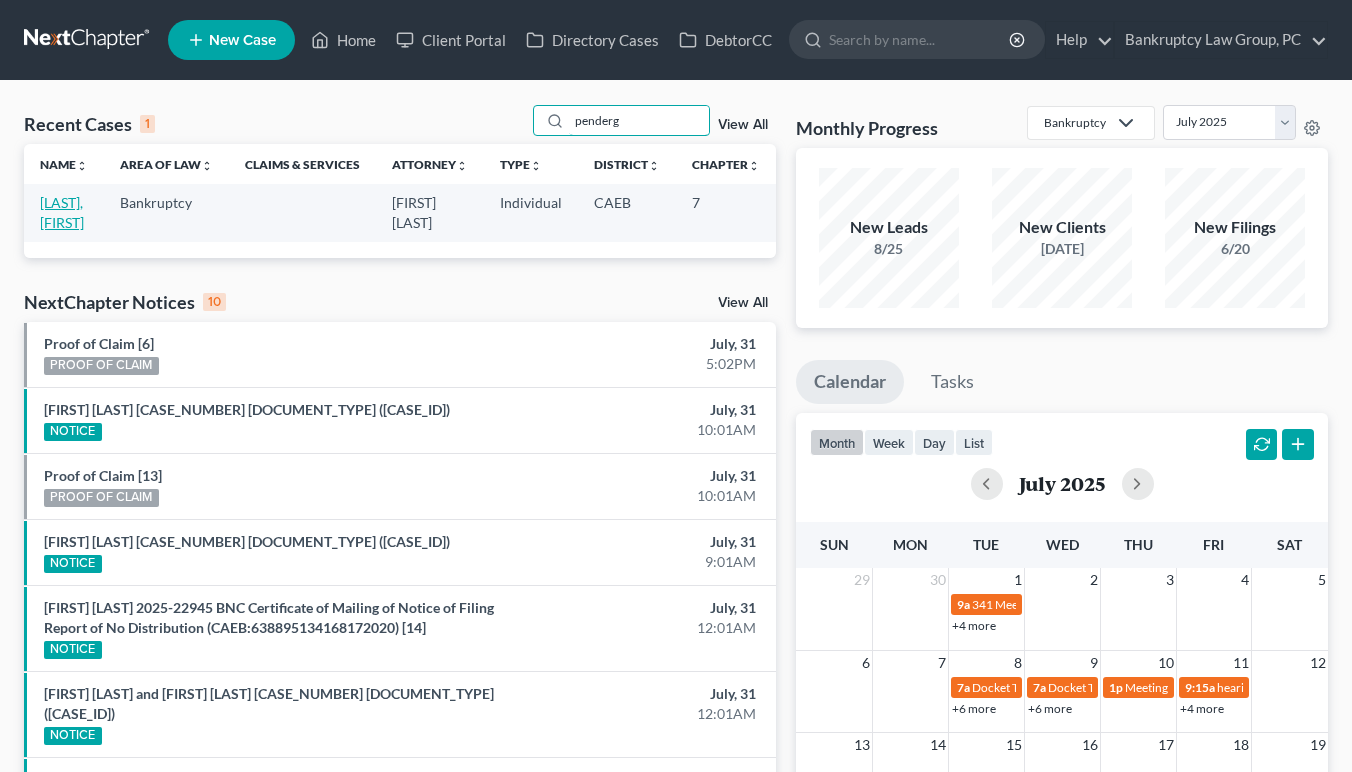 type on "penderg" 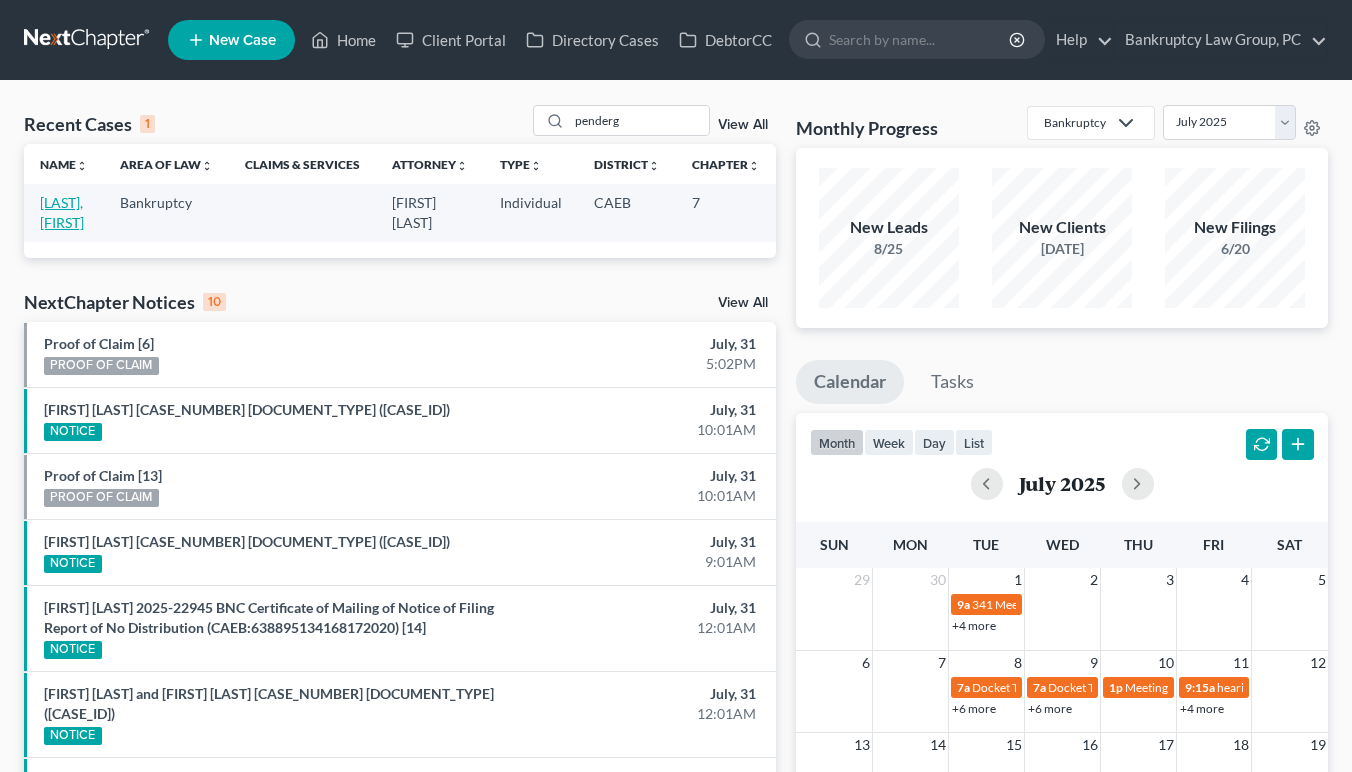 click on "[LAST], [FIRST]" at bounding box center (62, 212) 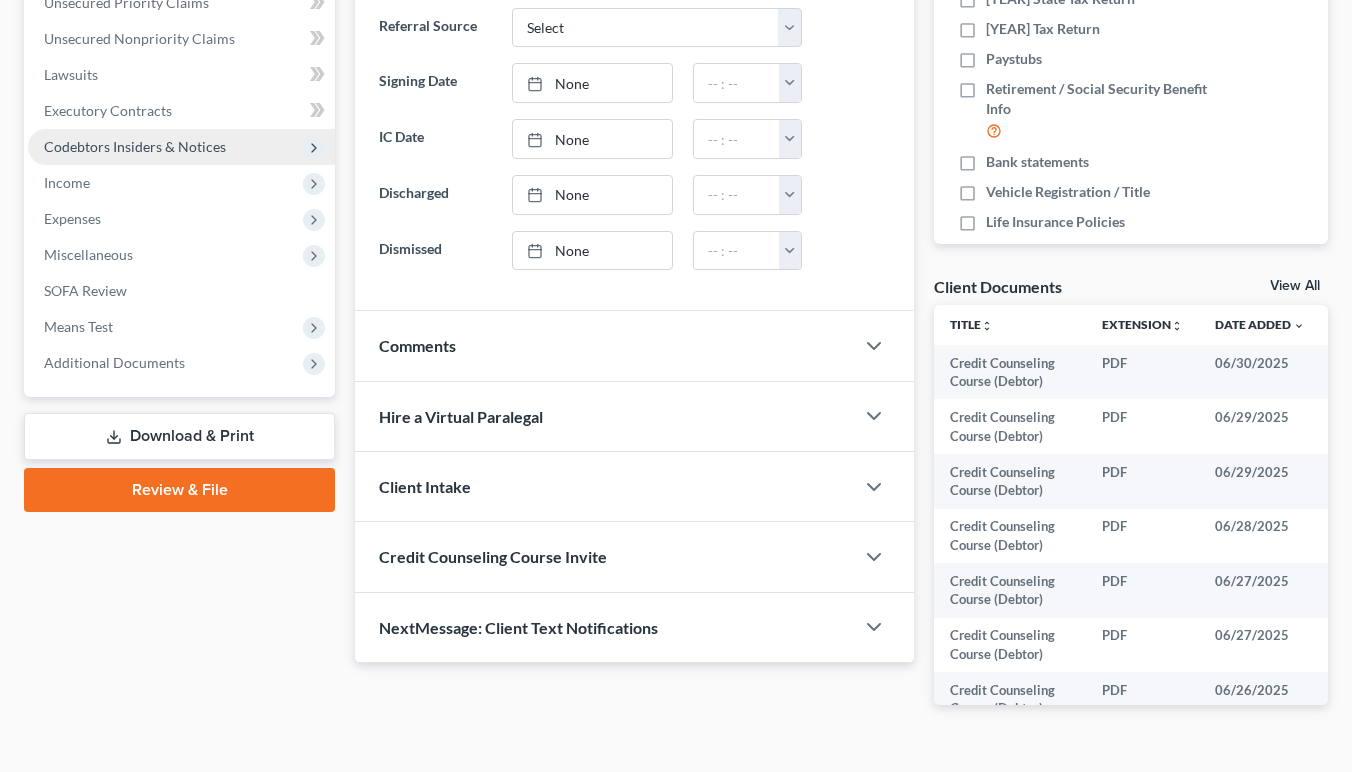 scroll, scrollTop: 515, scrollLeft: 0, axis: vertical 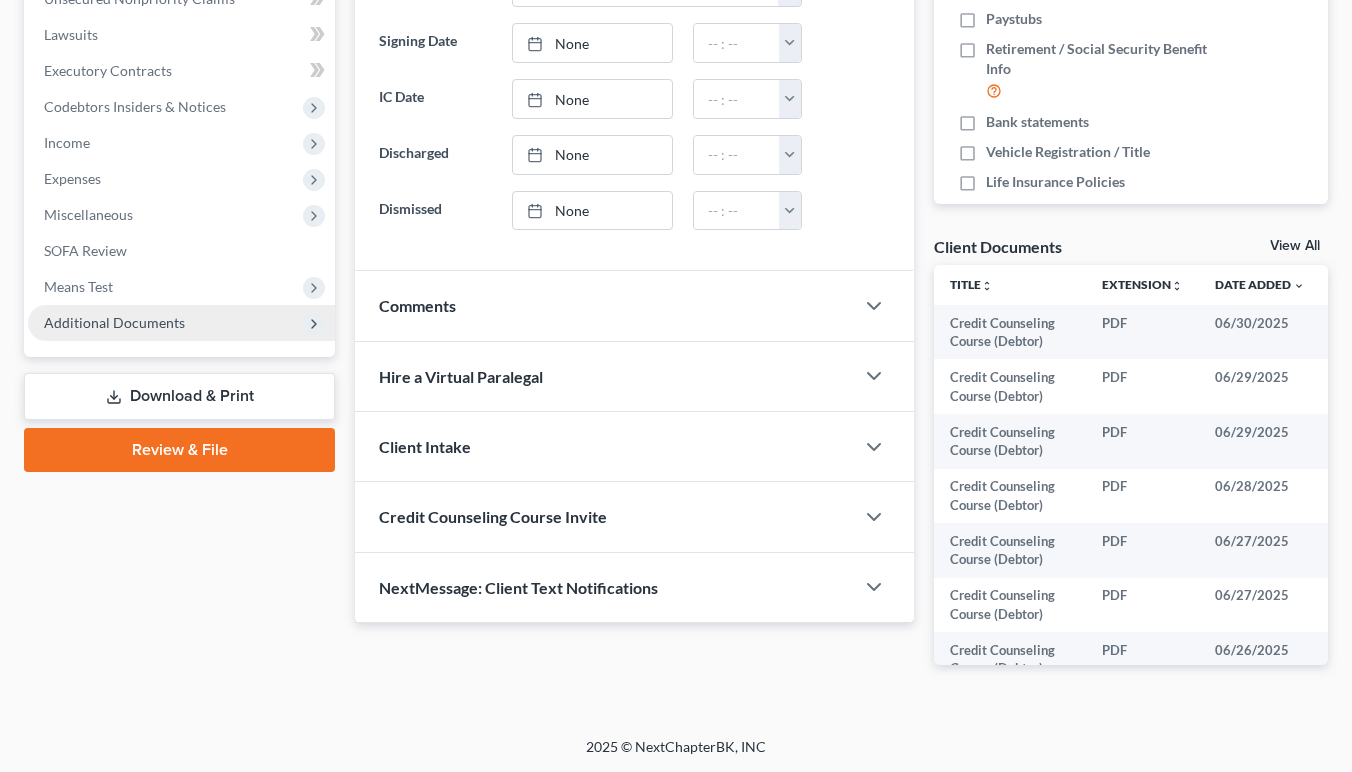 click on "Additional Documents" at bounding box center (114, 322) 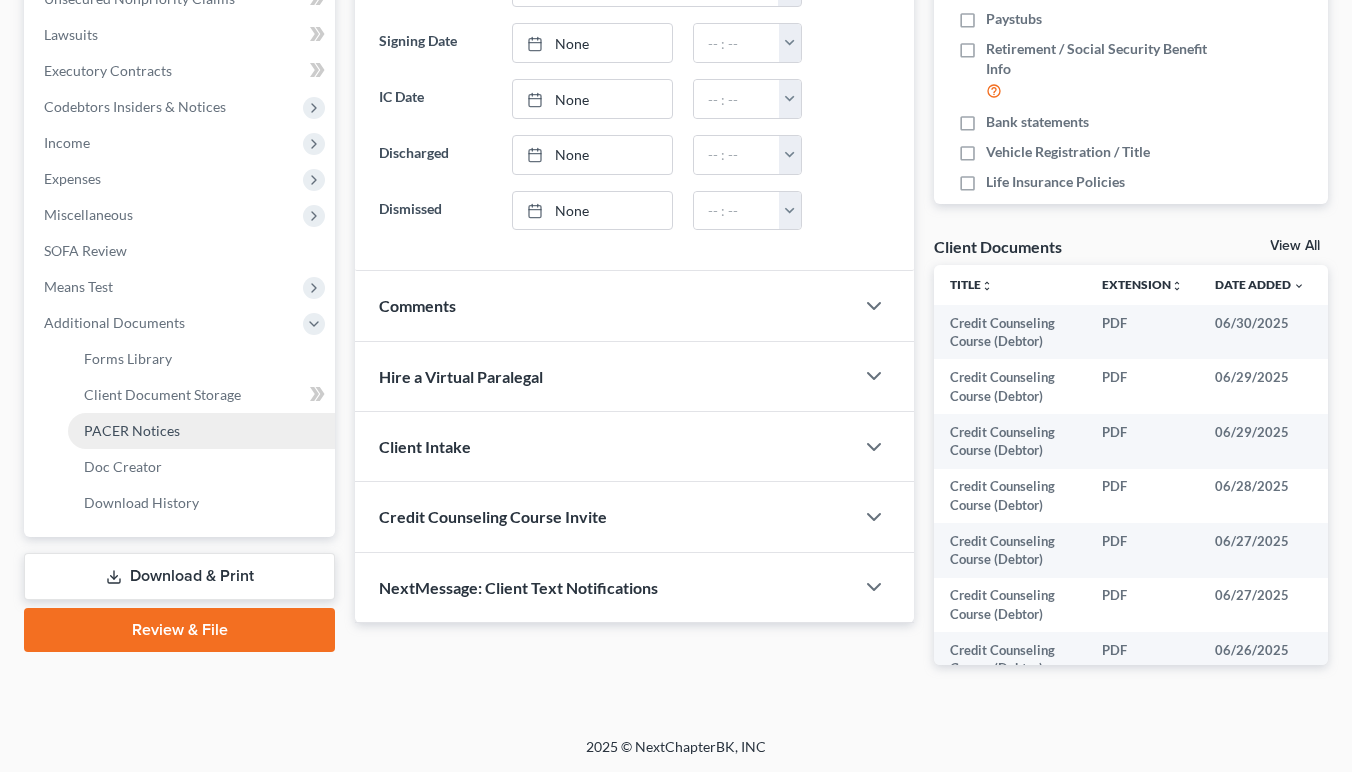 click on "PACER Notices" at bounding box center [201, 431] 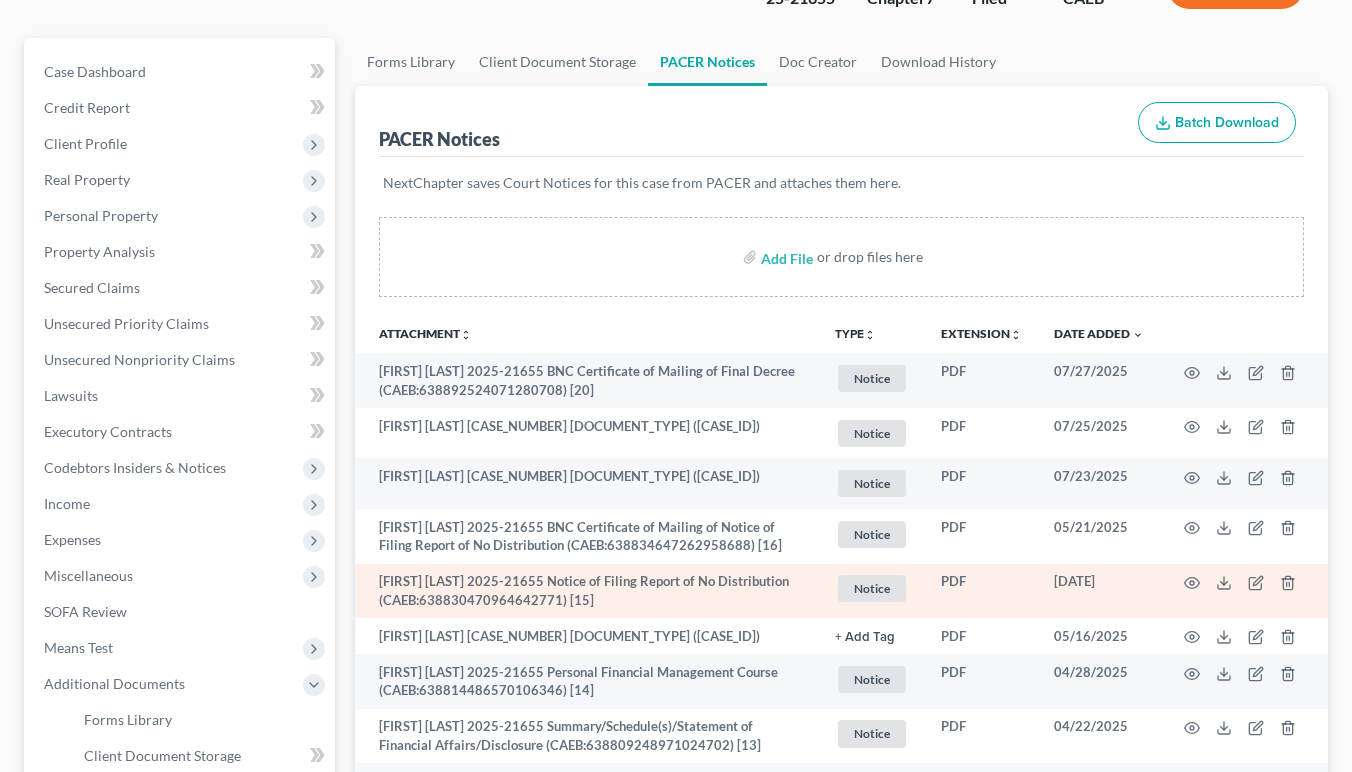 scroll, scrollTop: 0, scrollLeft: 0, axis: both 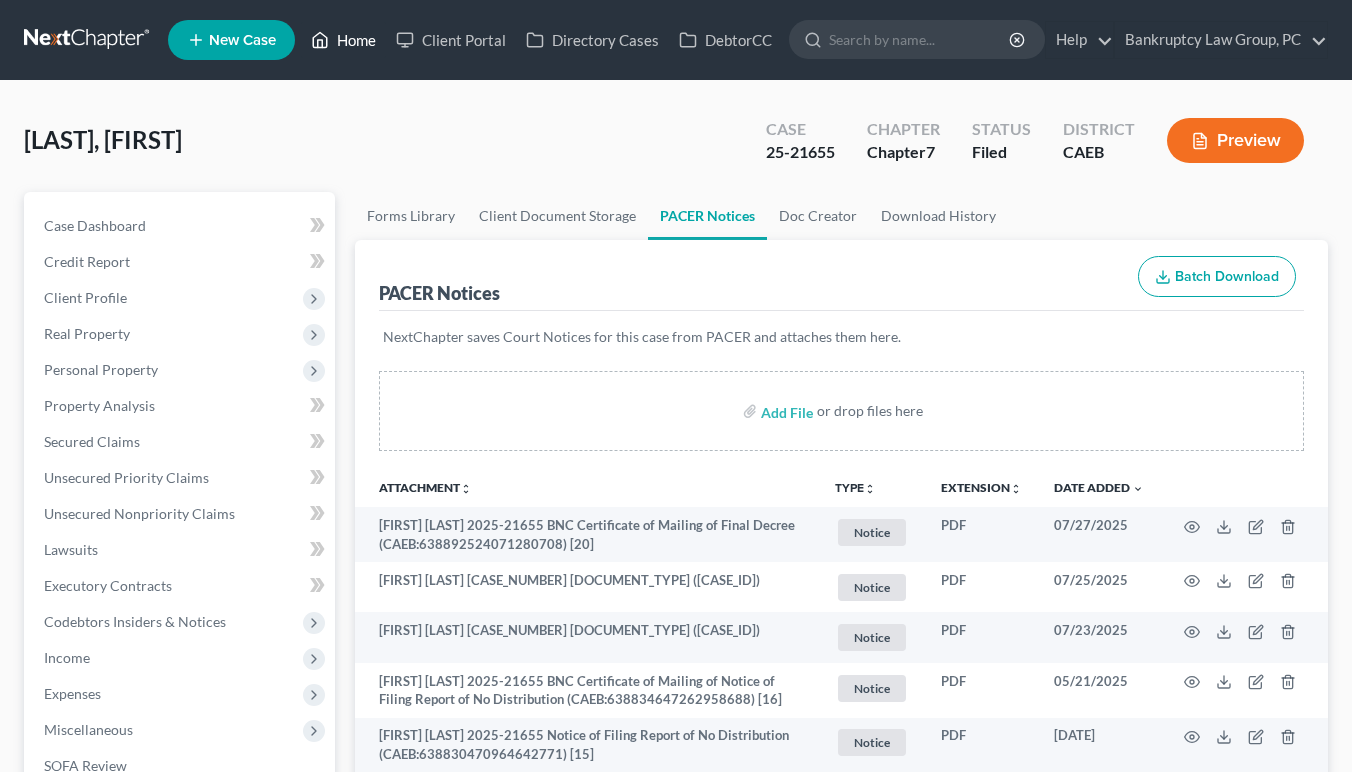 click on "Home" at bounding box center (343, 40) 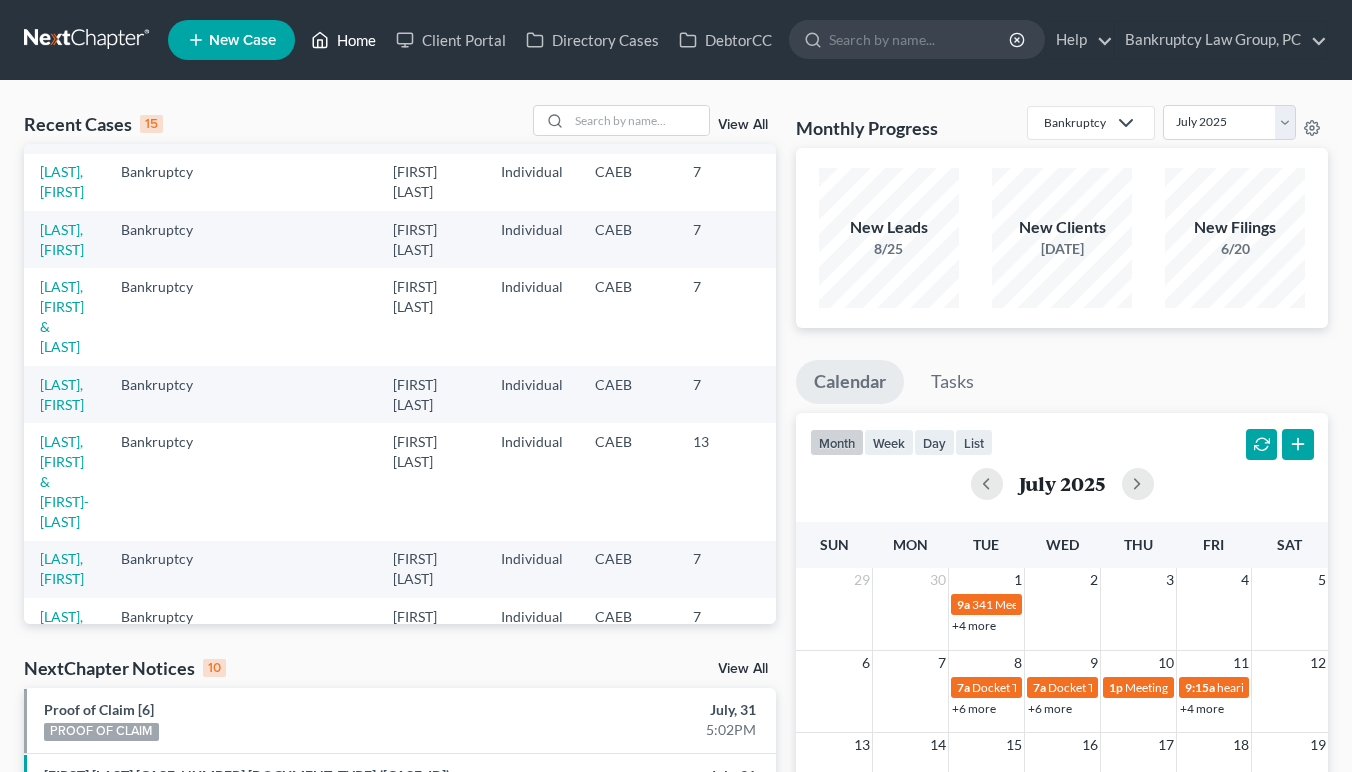 scroll, scrollTop: 249, scrollLeft: 0, axis: vertical 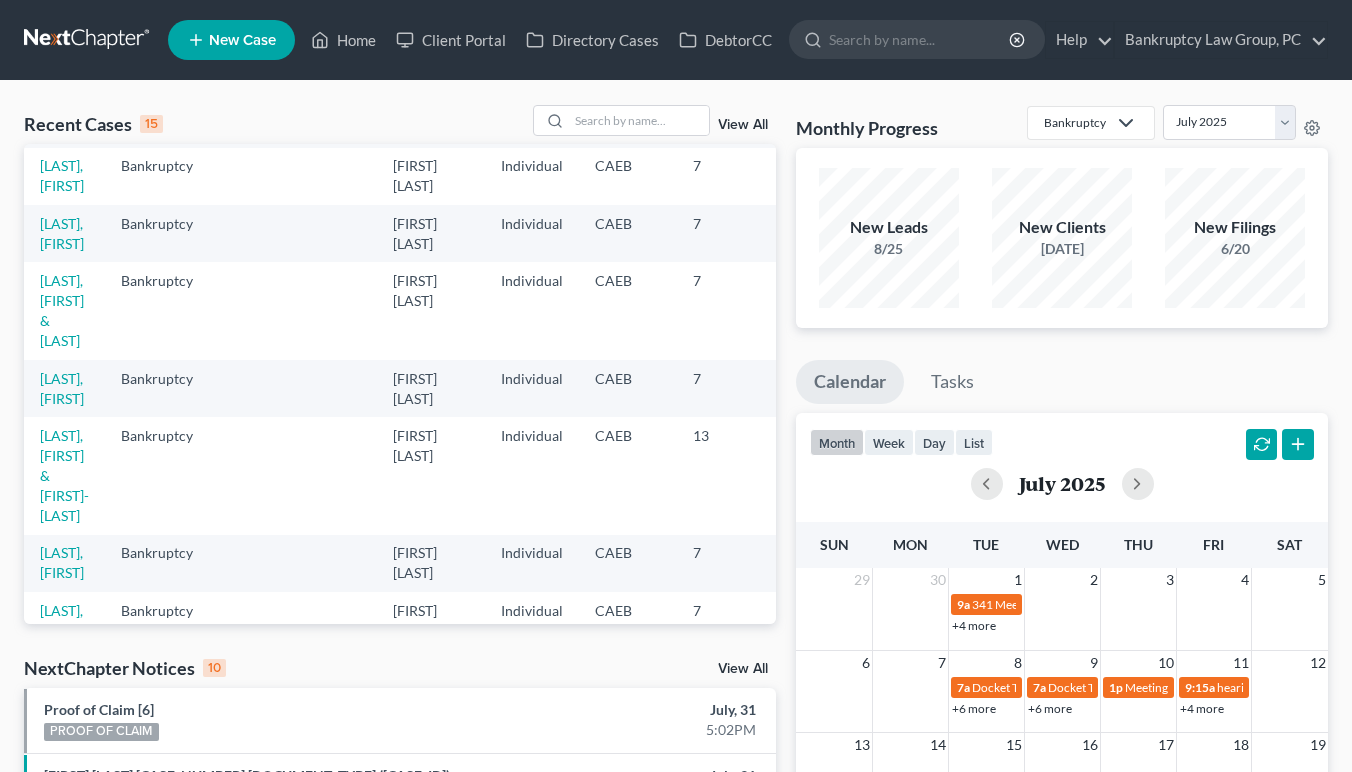click on "View All" at bounding box center [743, 669] 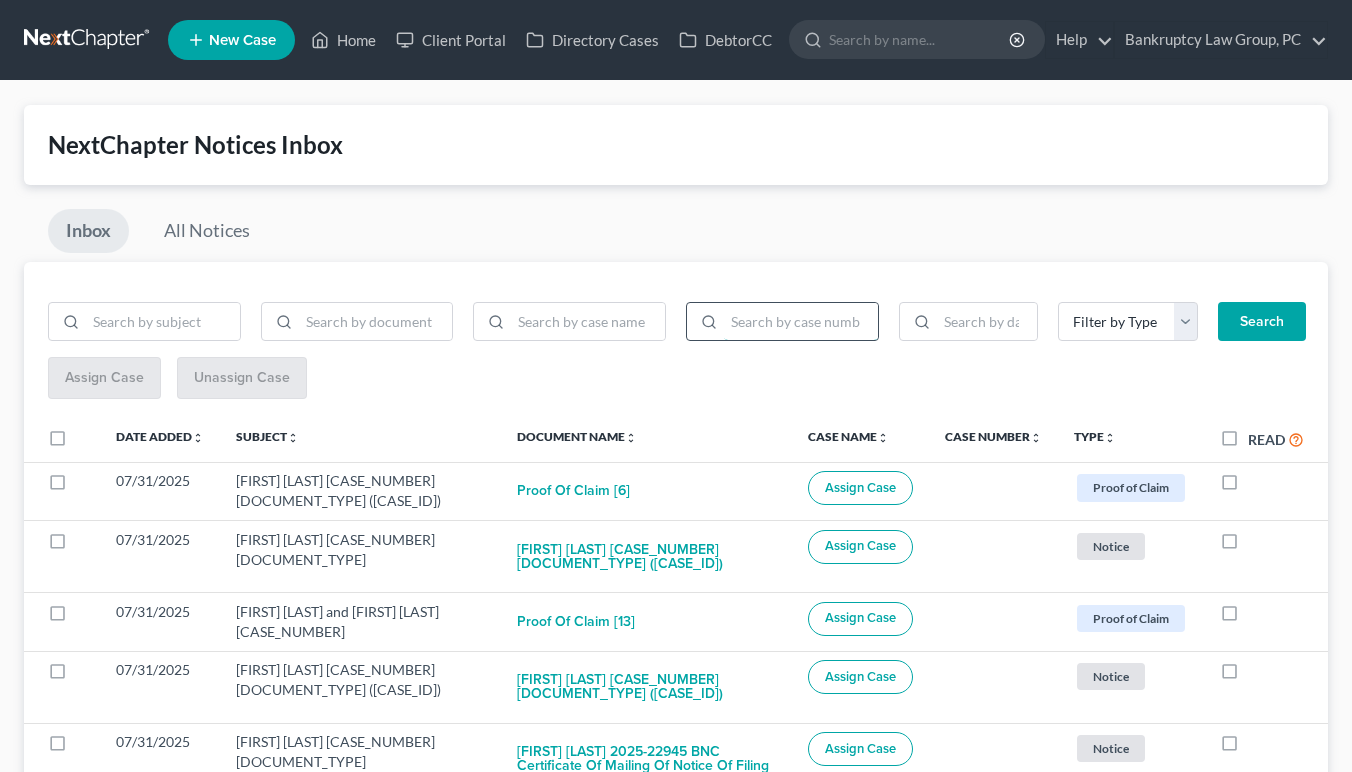 click at bounding box center [801, 322] 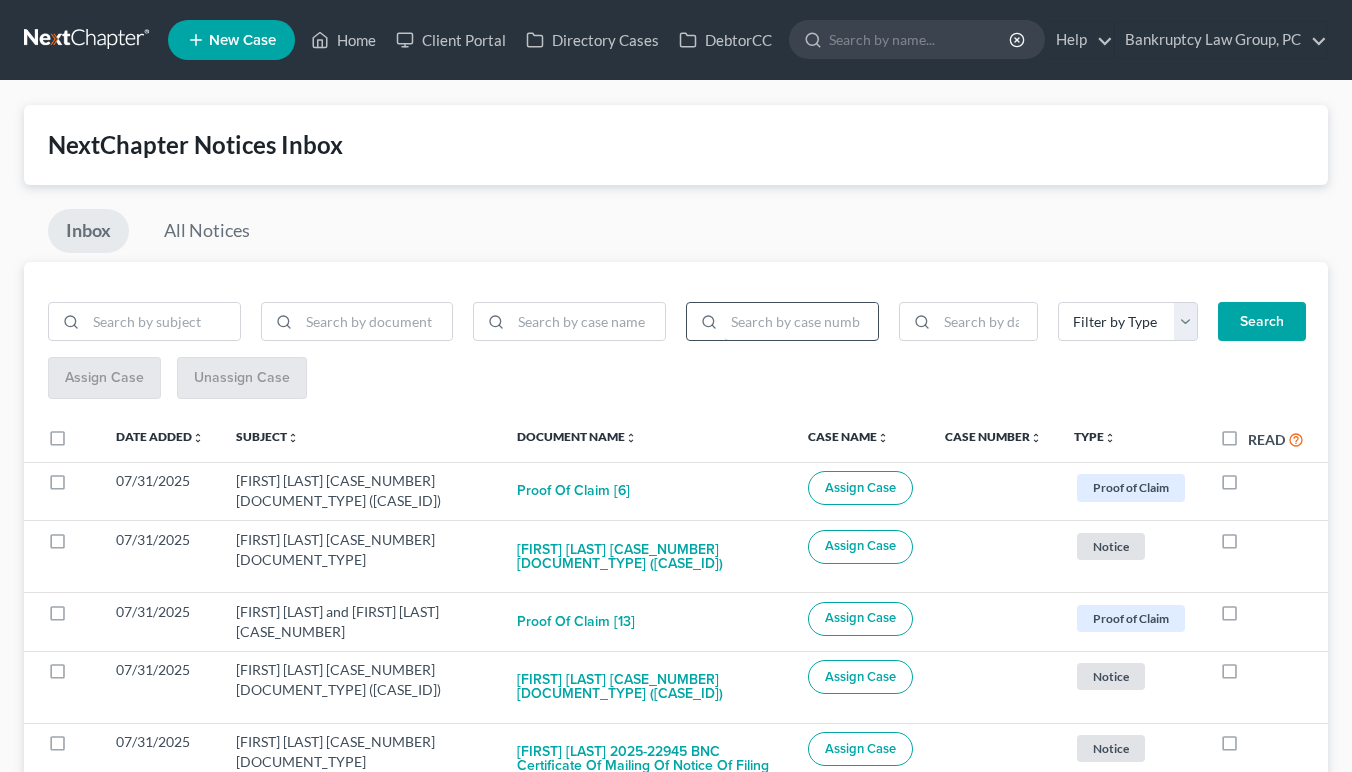 paste on "25-21655" 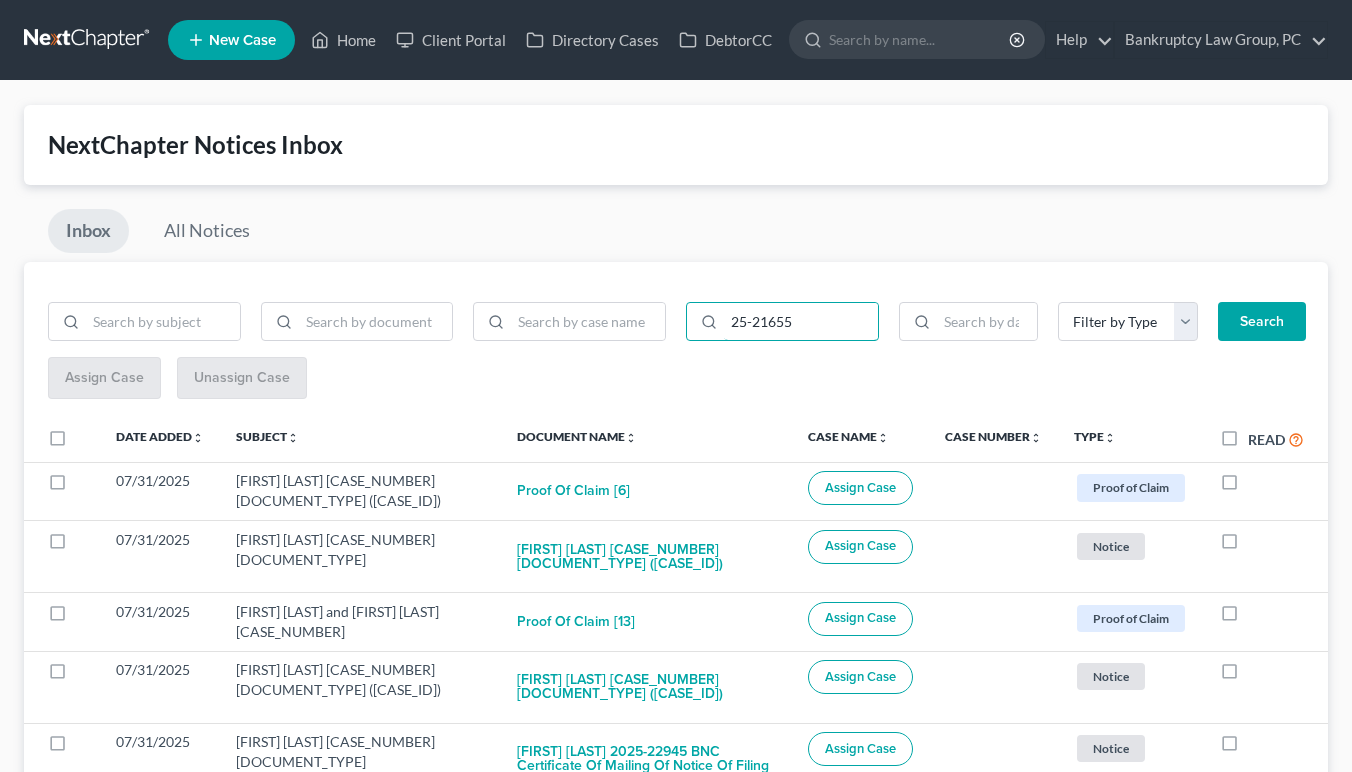 type on "25-21655" 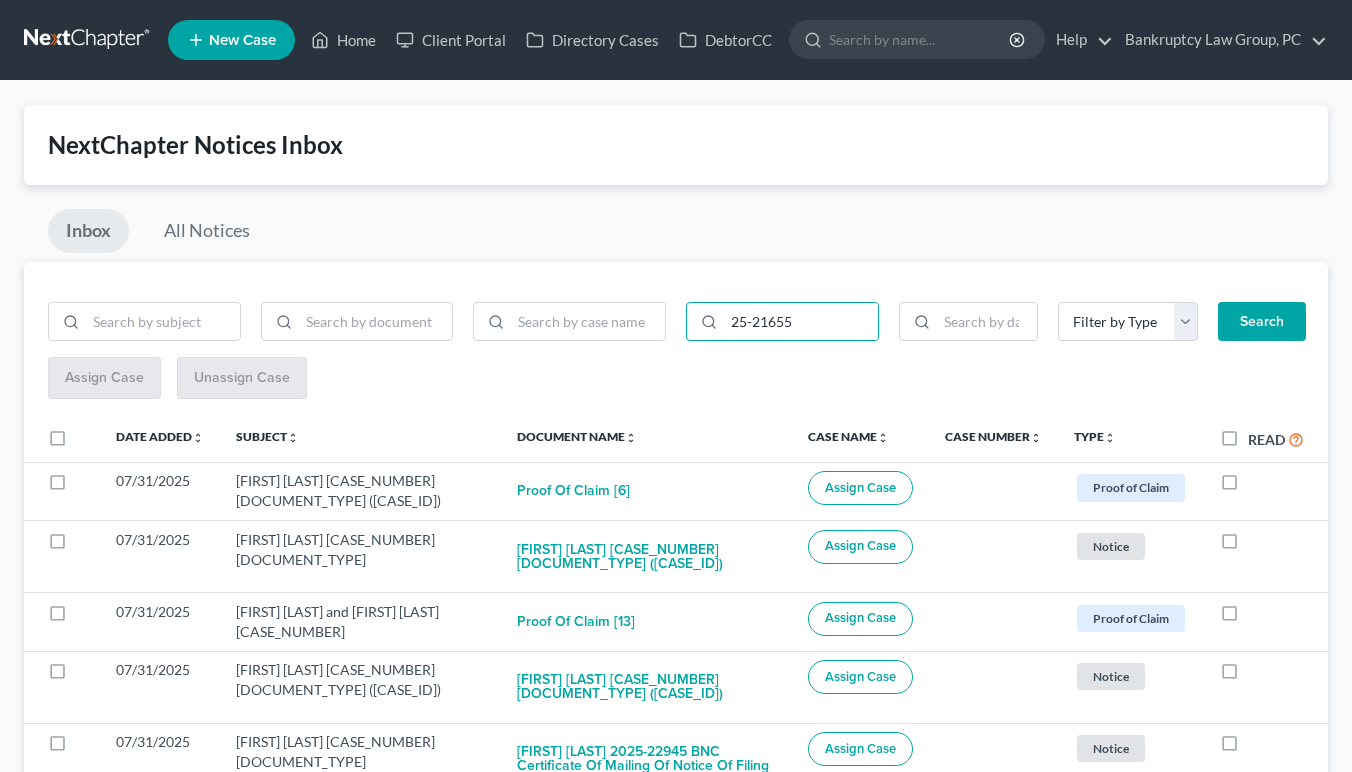 click on "Search" at bounding box center [1262, 322] 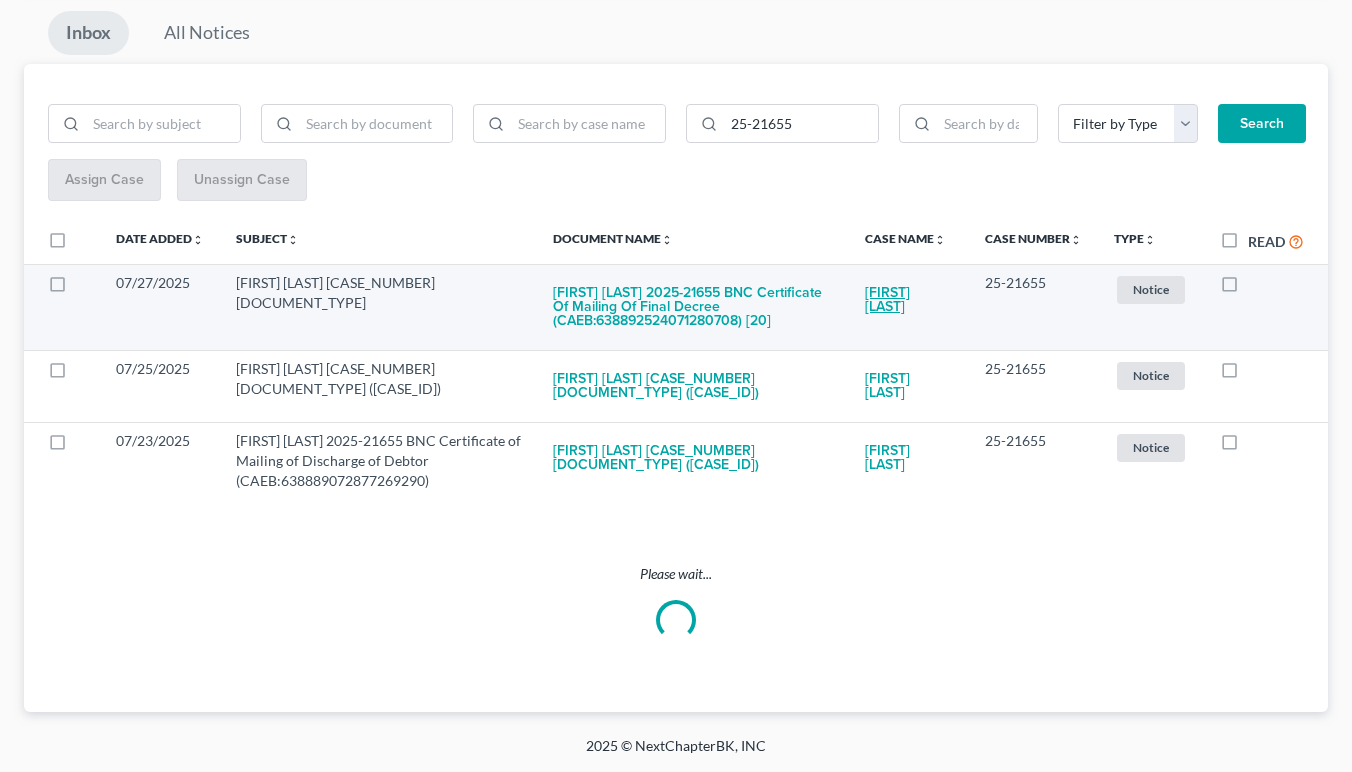 scroll, scrollTop: 48, scrollLeft: 0, axis: vertical 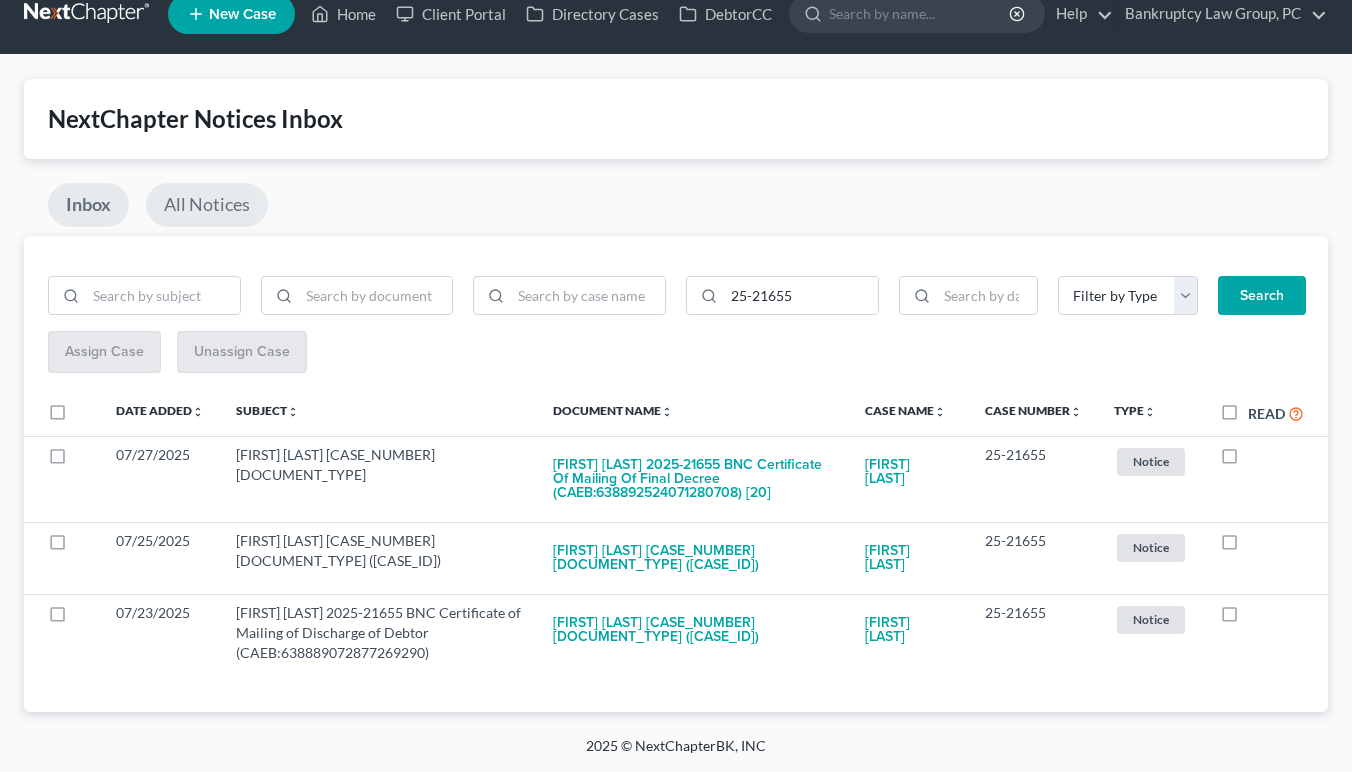 click on "All Notices" at bounding box center (207, 205) 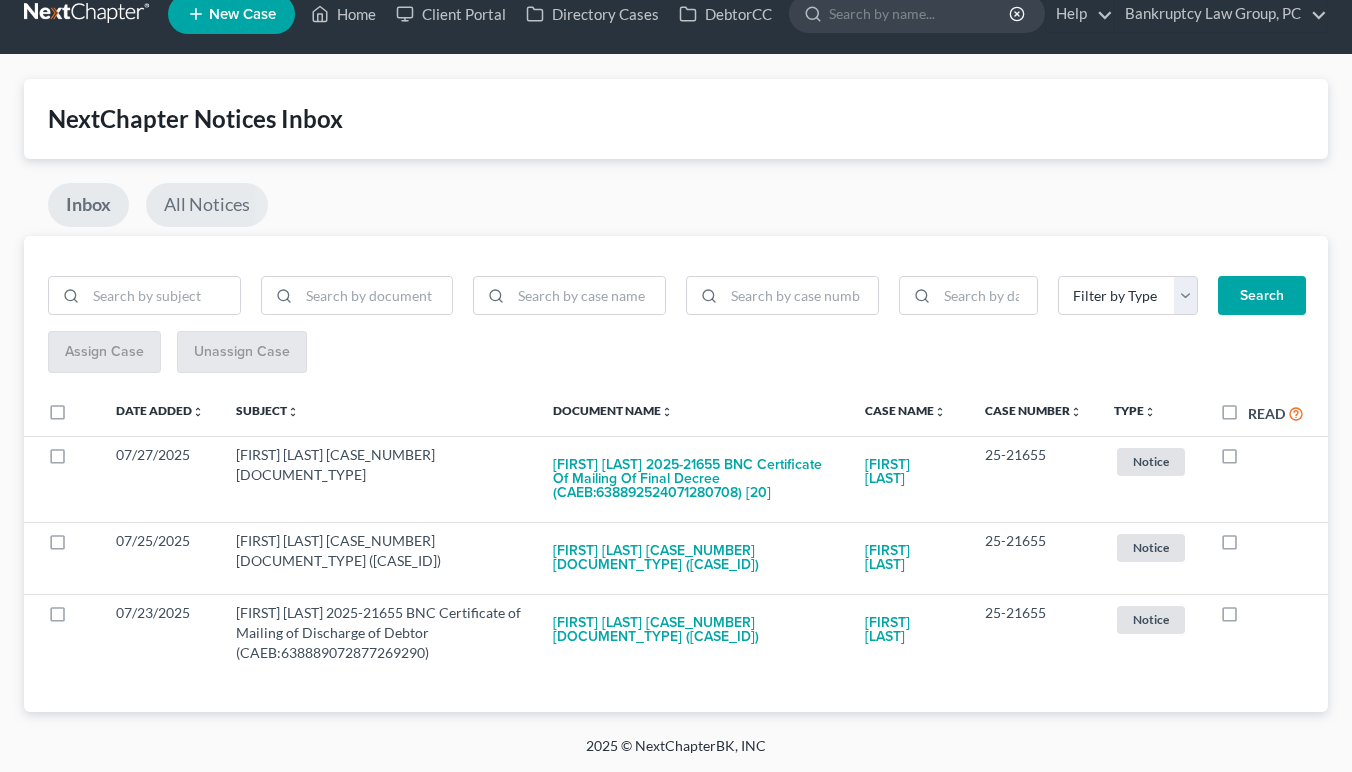 scroll, scrollTop: 0, scrollLeft: 0, axis: both 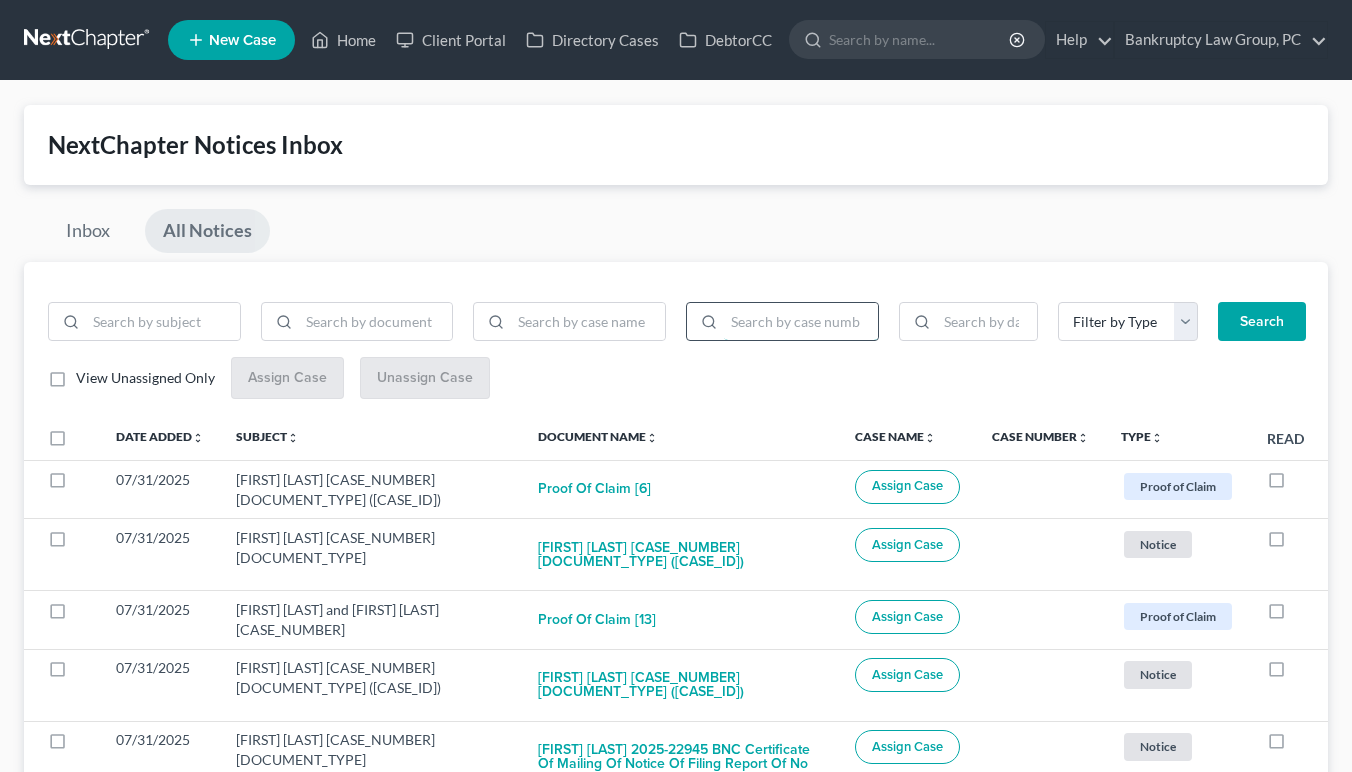 click at bounding box center [801, 322] 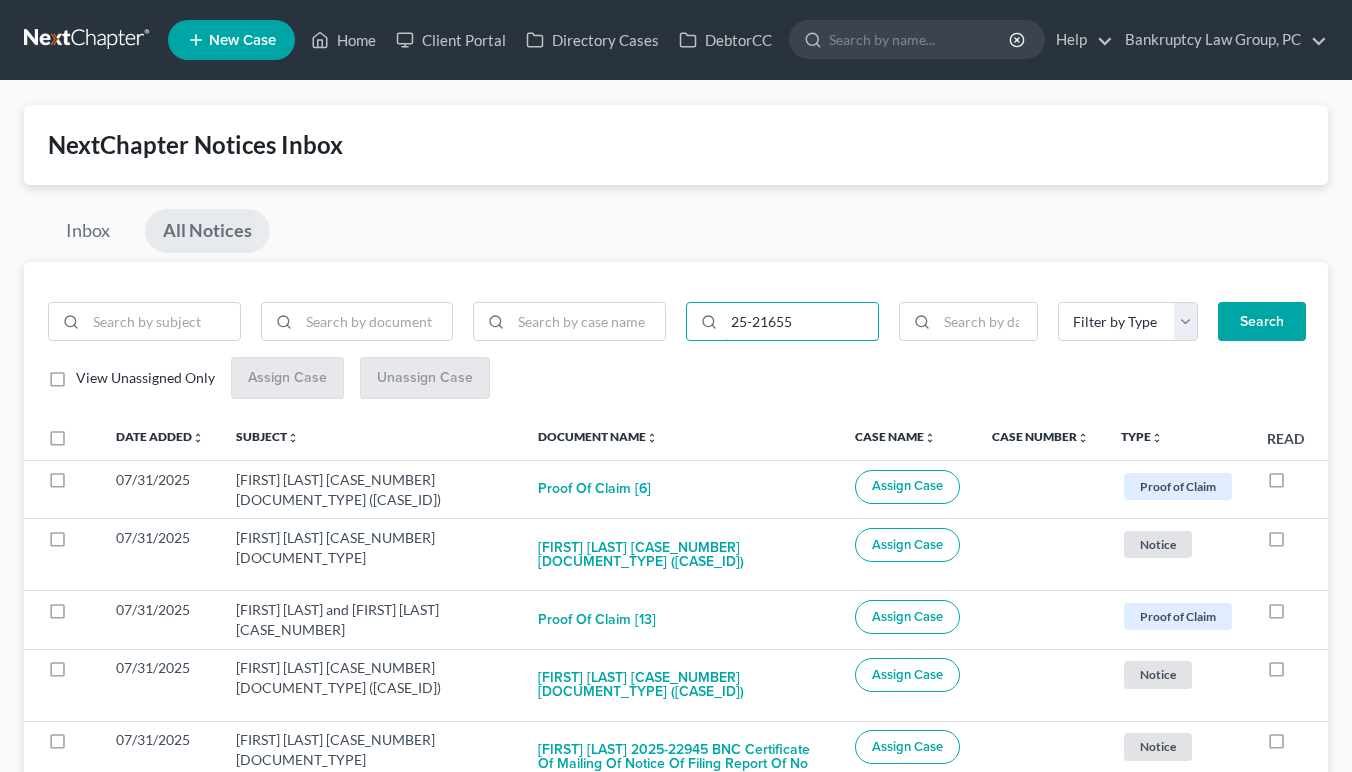 type on "25-21655" 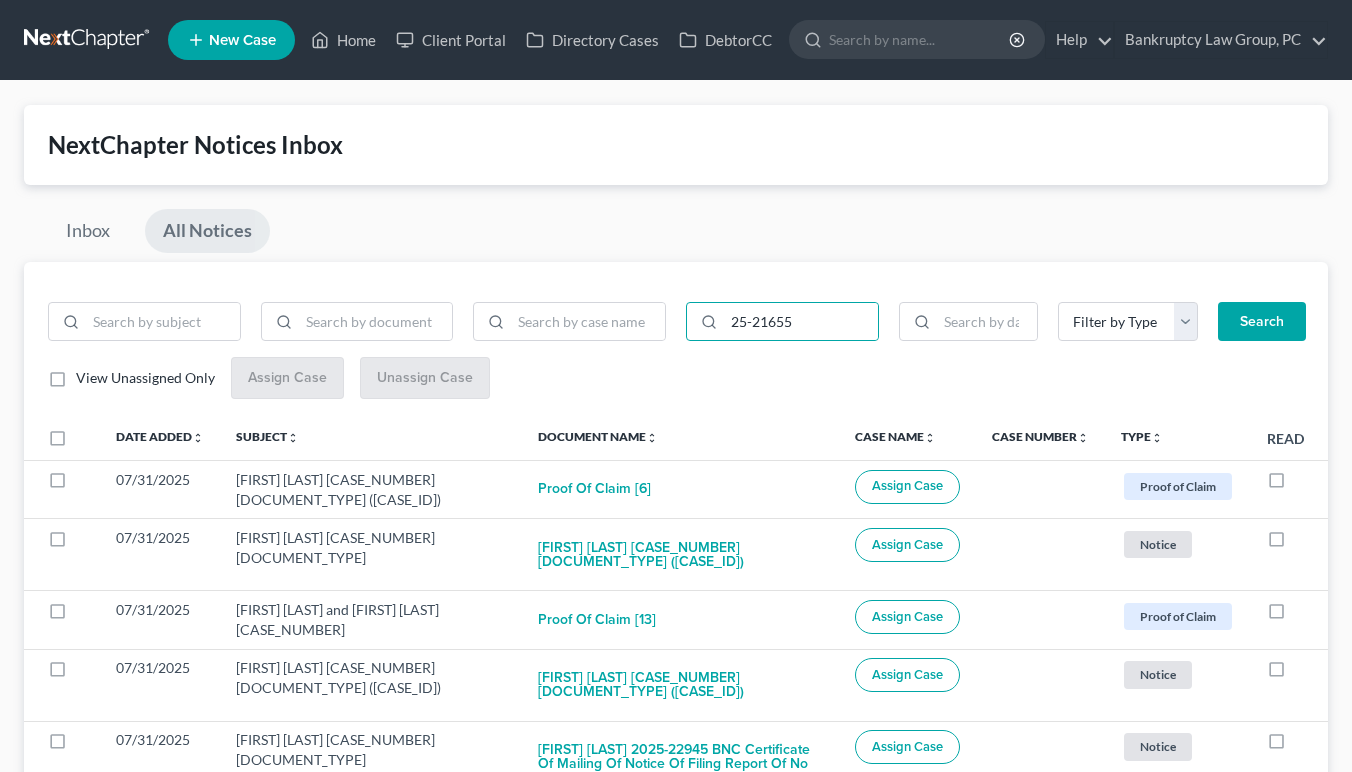 click on "Search" at bounding box center (1262, 322) 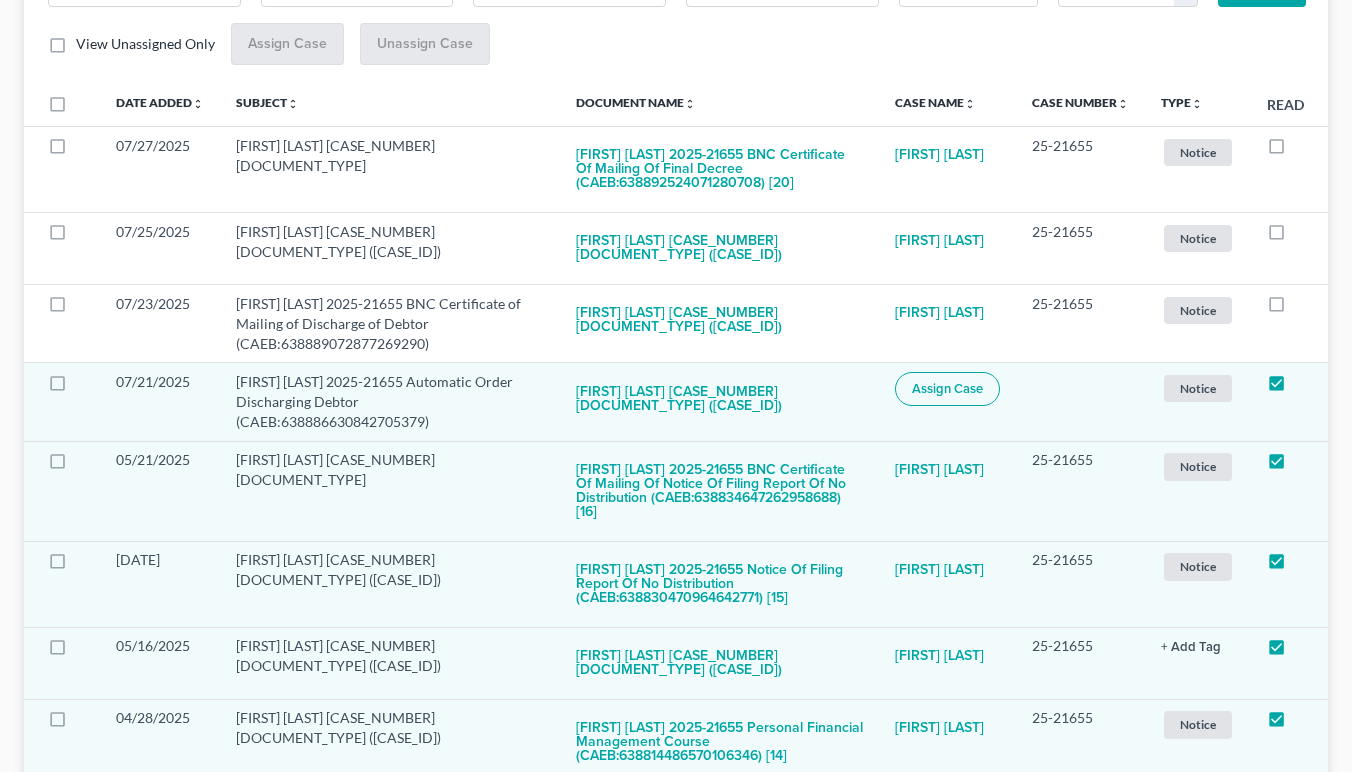 scroll, scrollTop: 344, scrollLeft: 0, axis: vertical 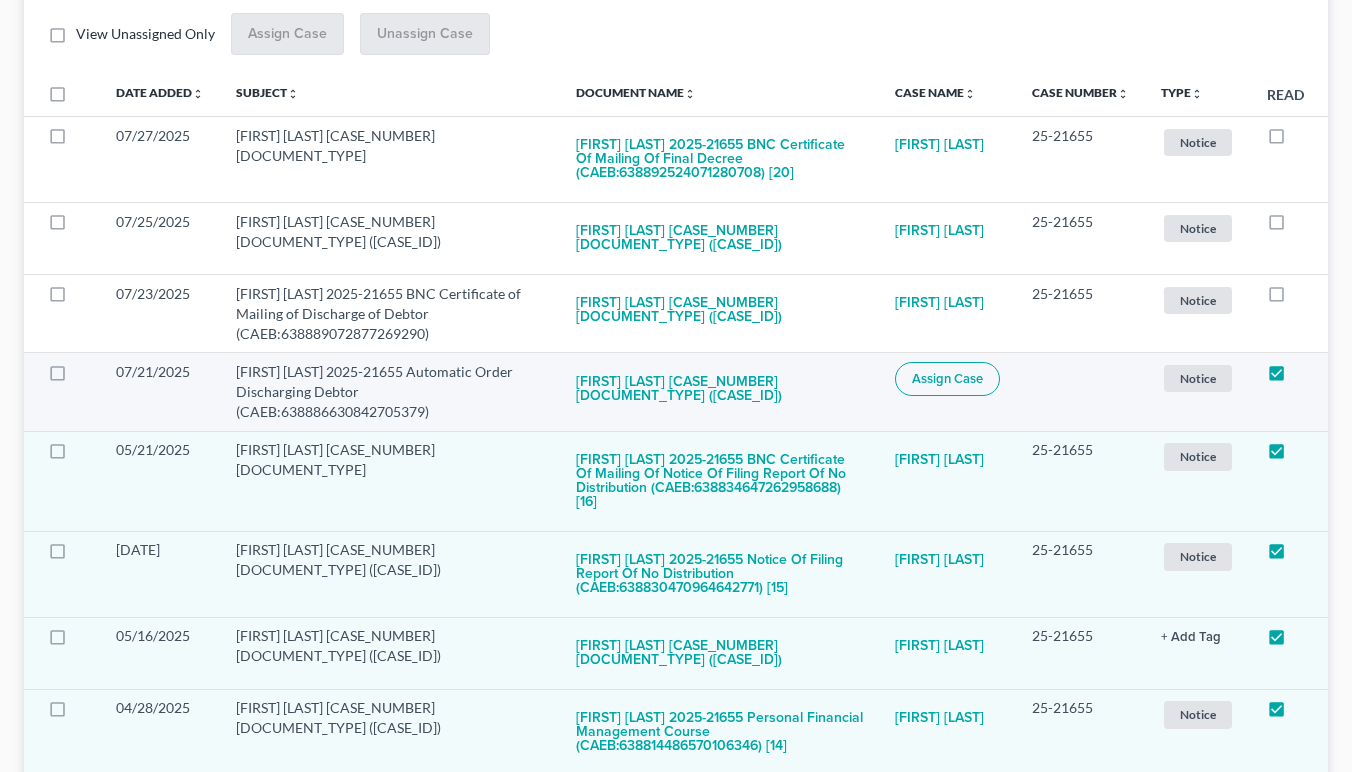 click on "Assign Case" at bounding box center (947, 379) 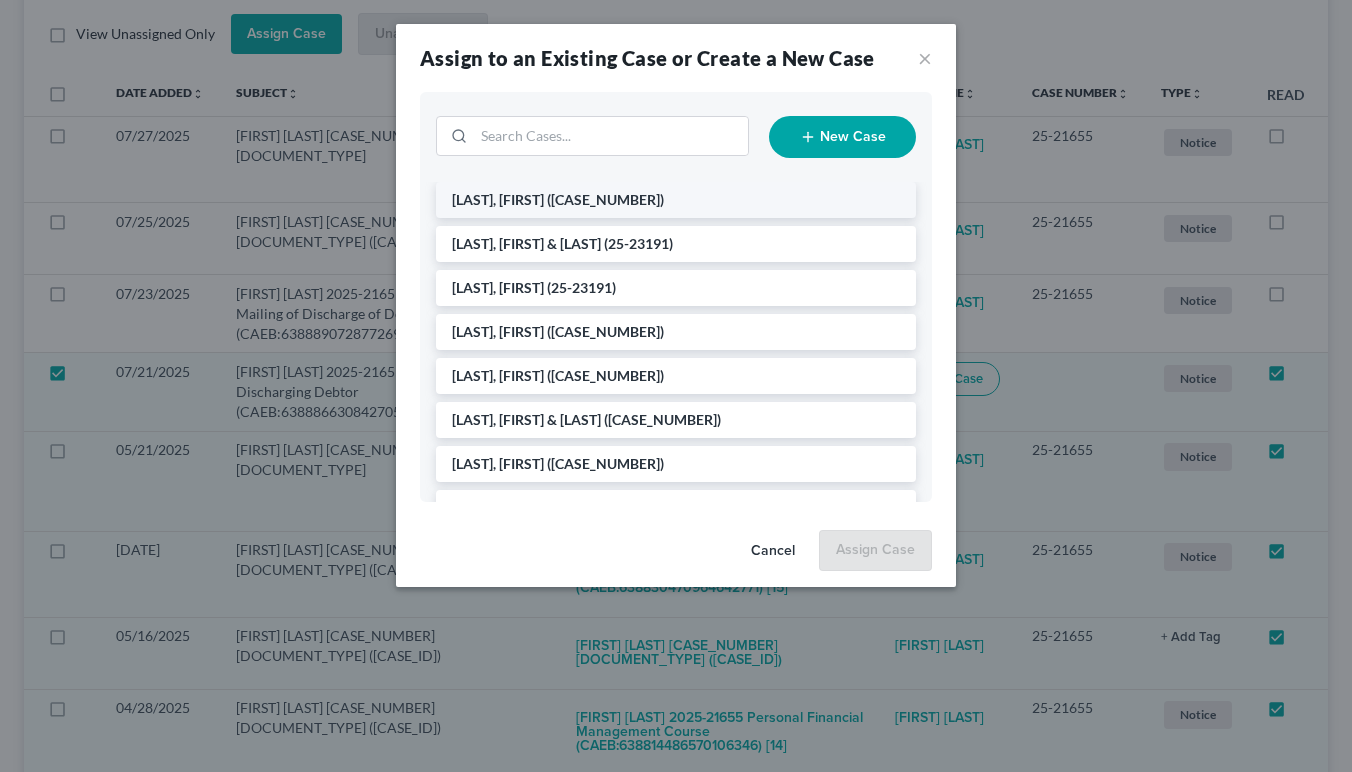 click on "[LAST], [FIRST] ([CASE_NUMBER])" at bounding box center (676, 200) 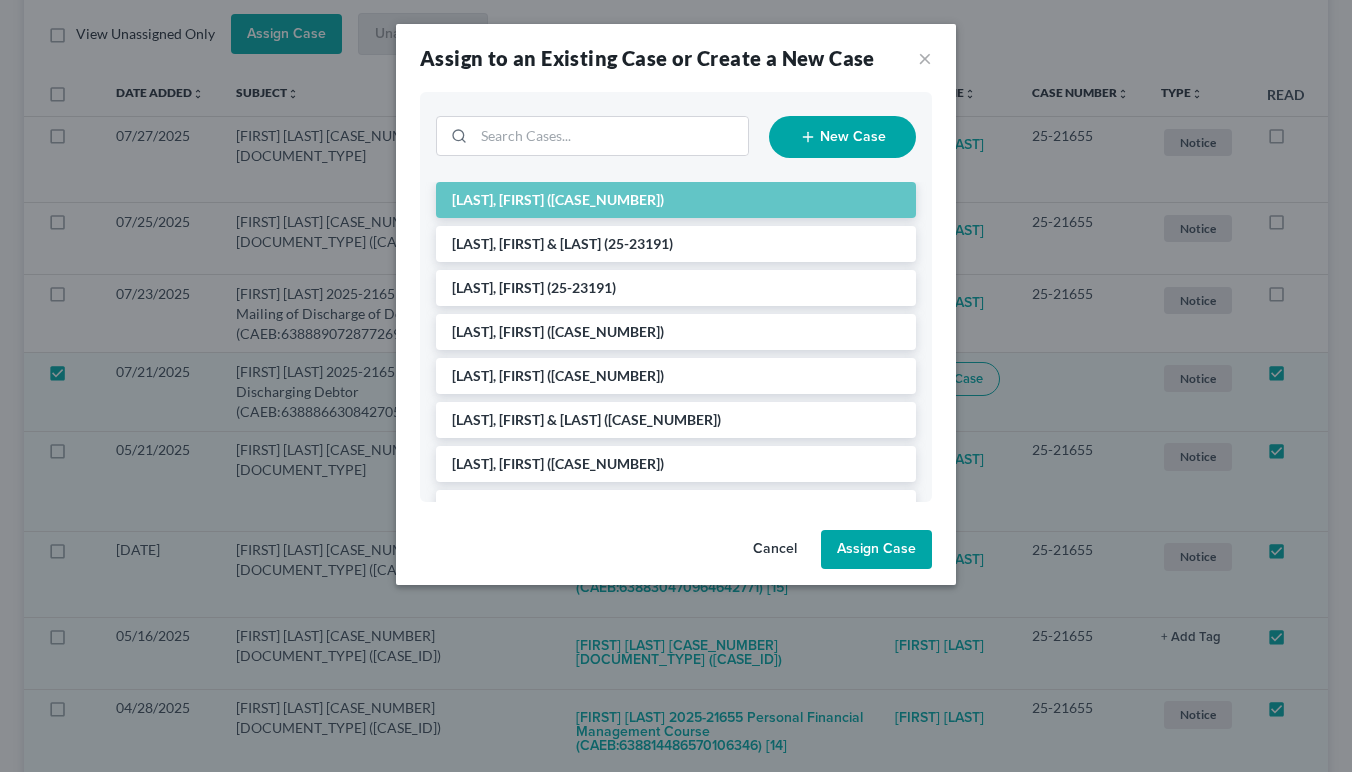 click on "Assign Case" at bounding box center [876, 550] 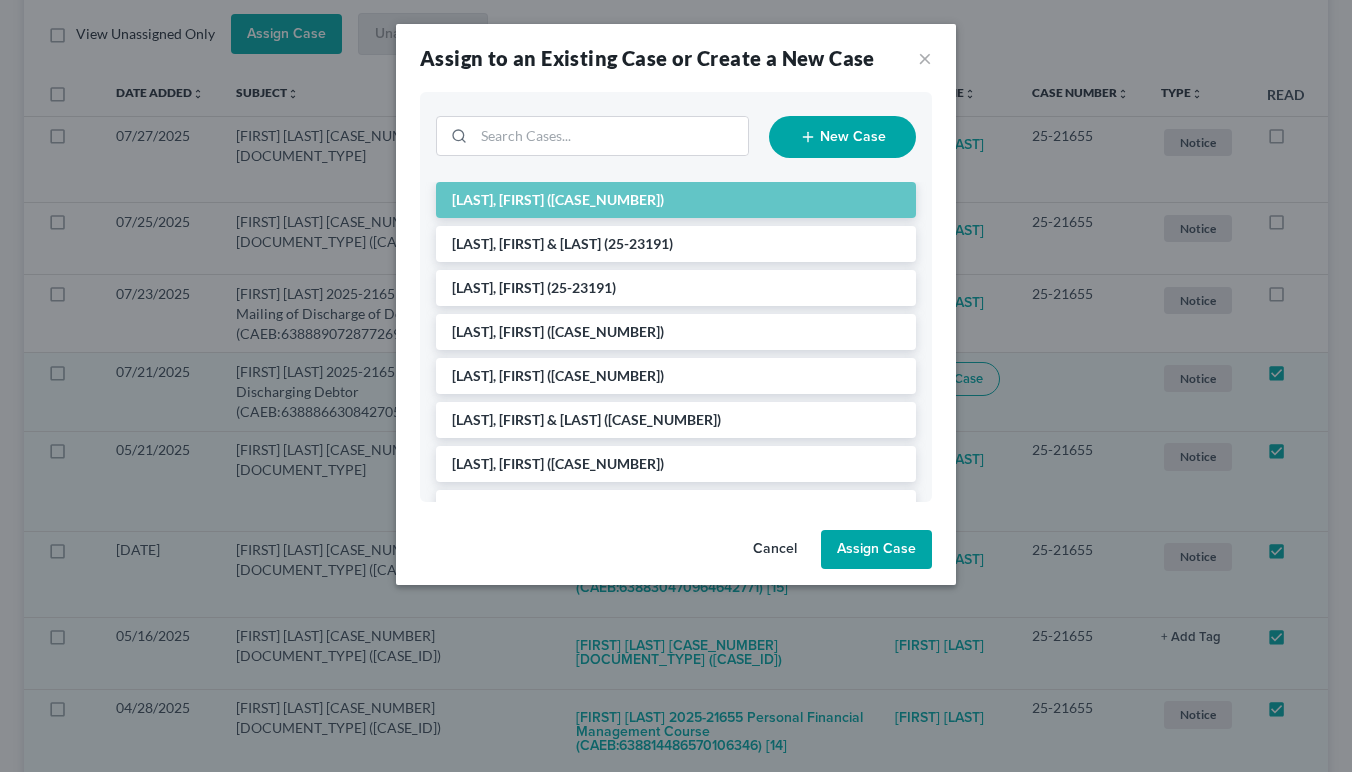 checkbox on "false" 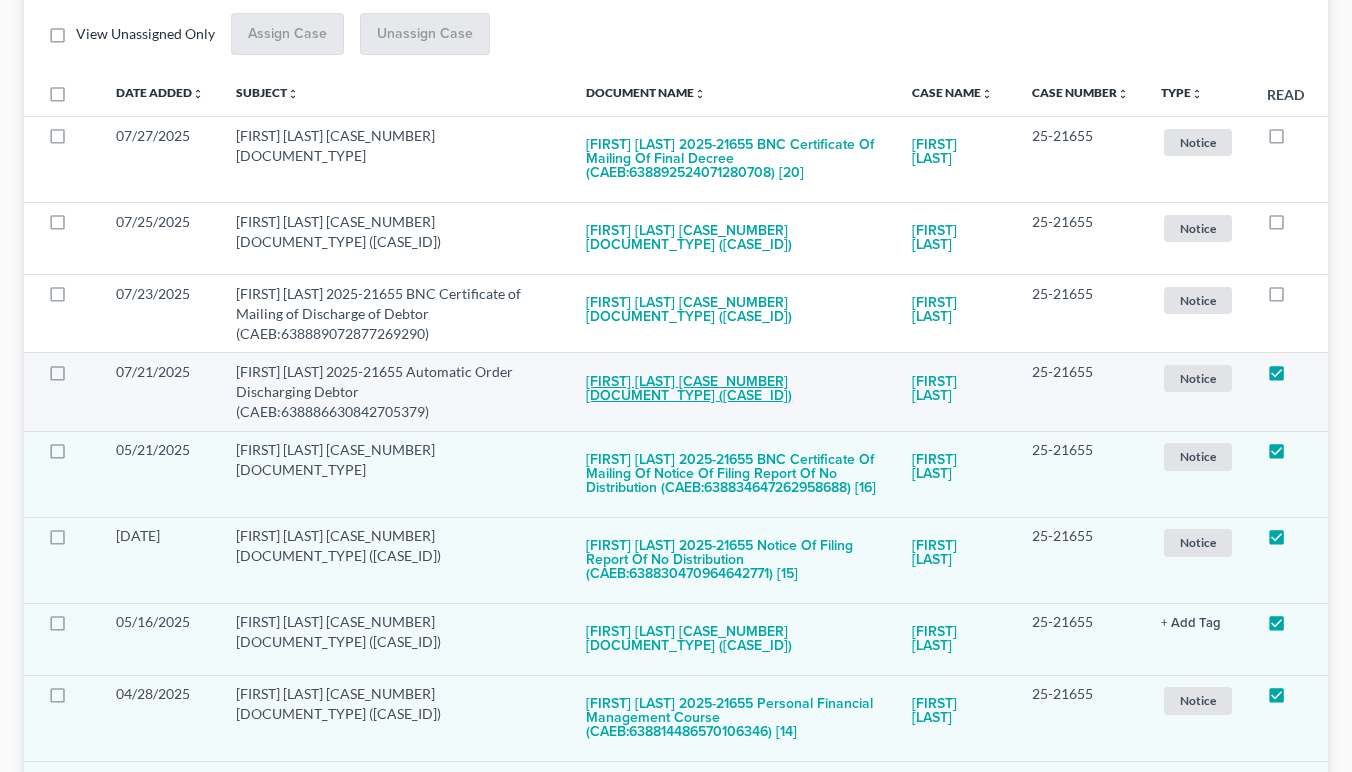 click on "[FIRST] [LAST] [CASE_NUMBER] [DOCUMENT_TYPE] ([CASE_ID])" at bounding box center [733, 389] 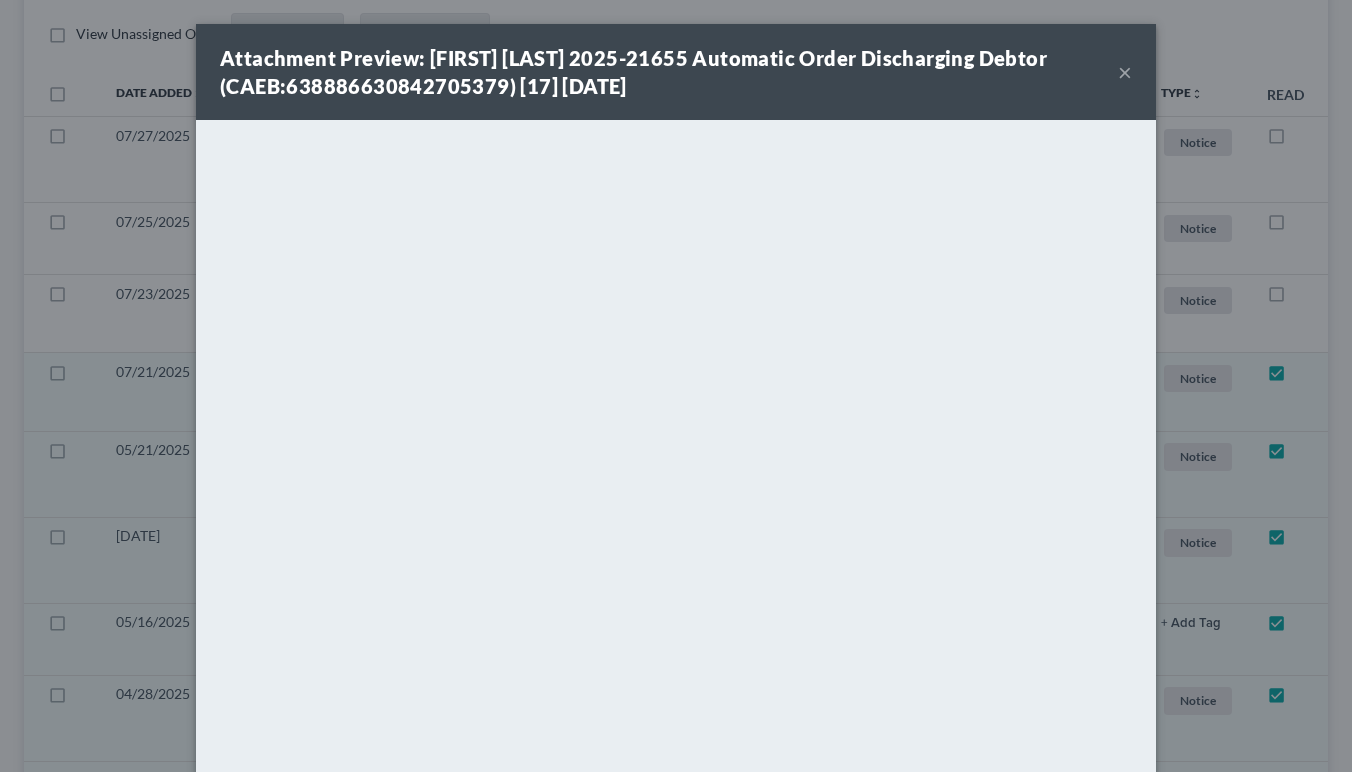 click on "×" at bounding box center [1125, 72] 